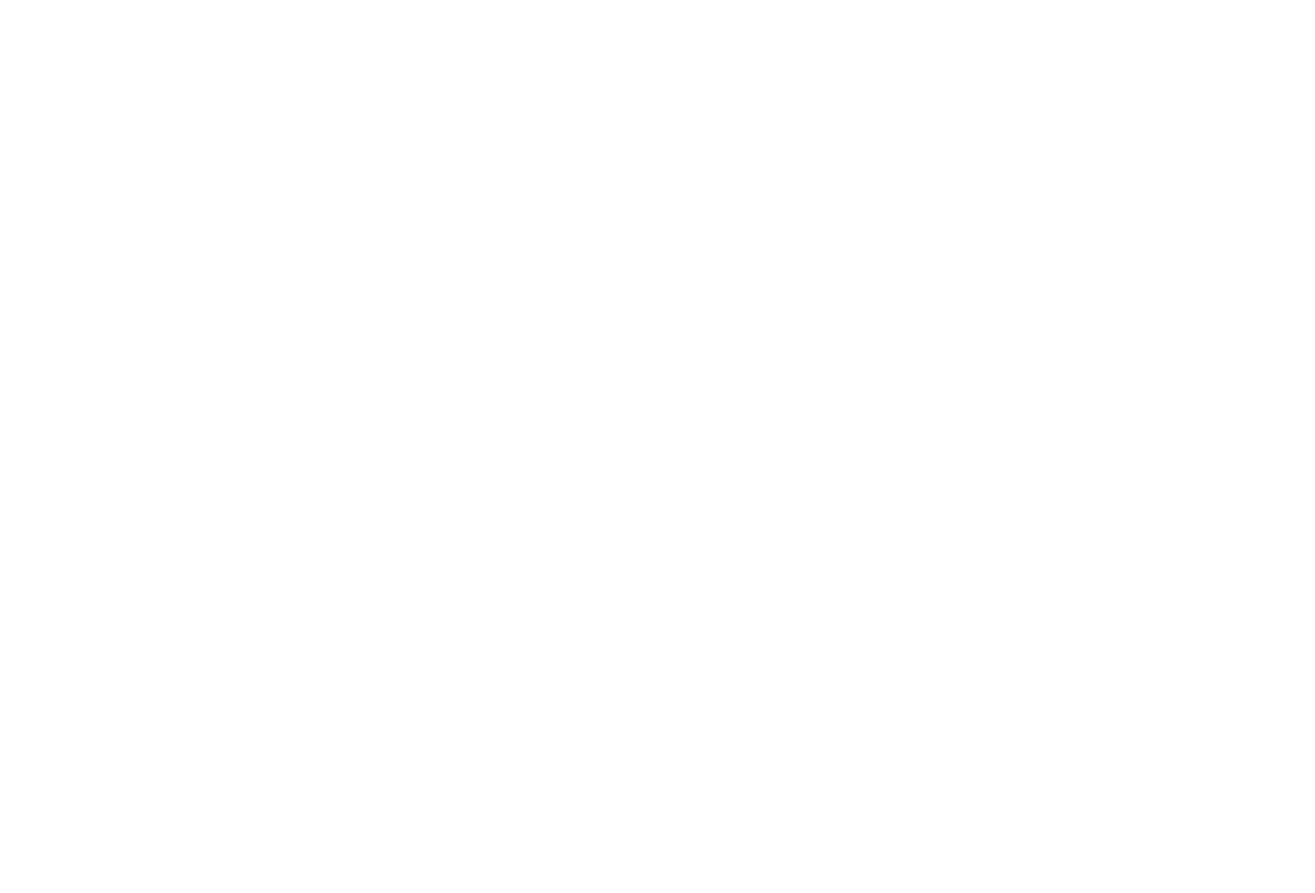scroll, scrollTop: 0, scrollLeft: 0, axis: both 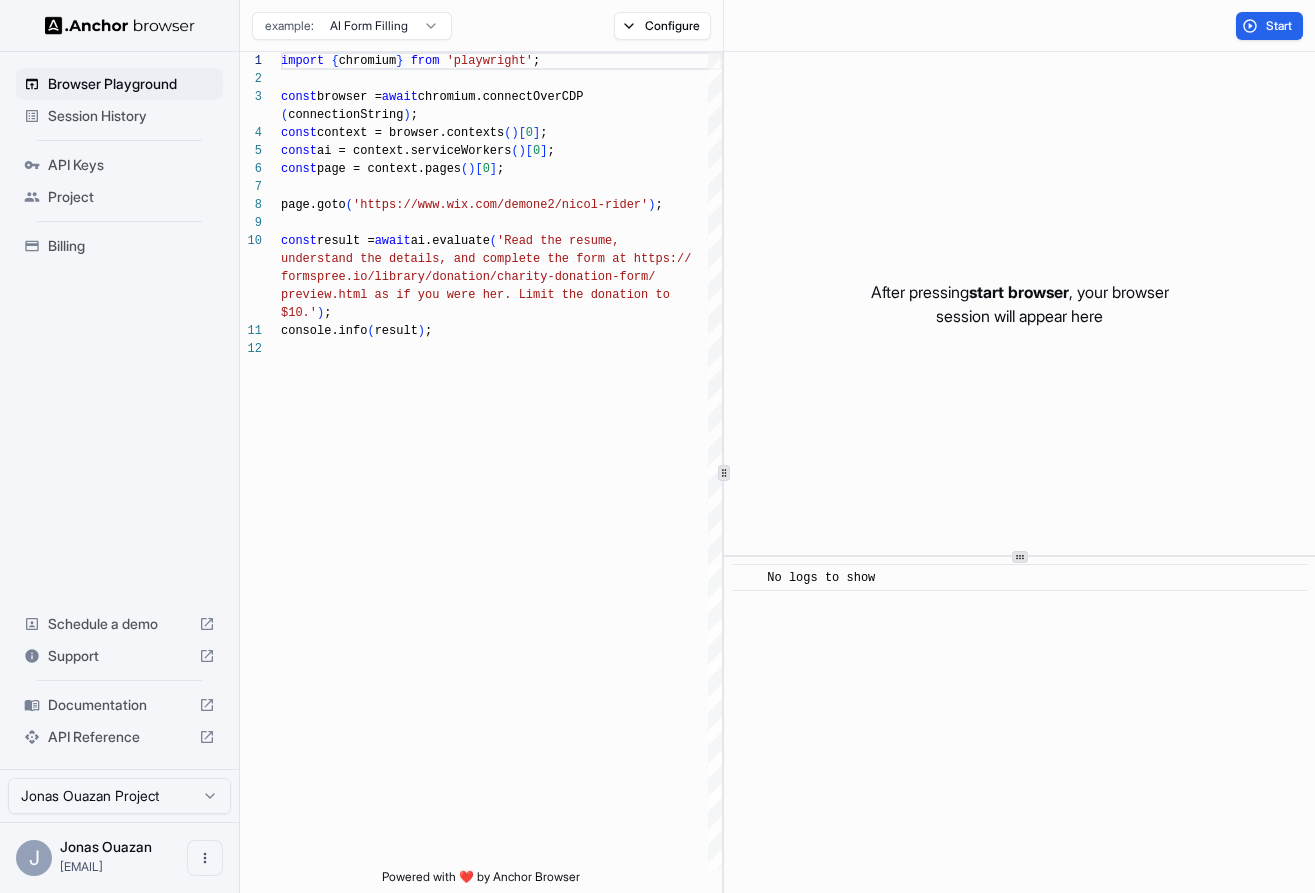 click on "Browser Playground Session History API Keys Project Billing" at bounding box center [119, 165] 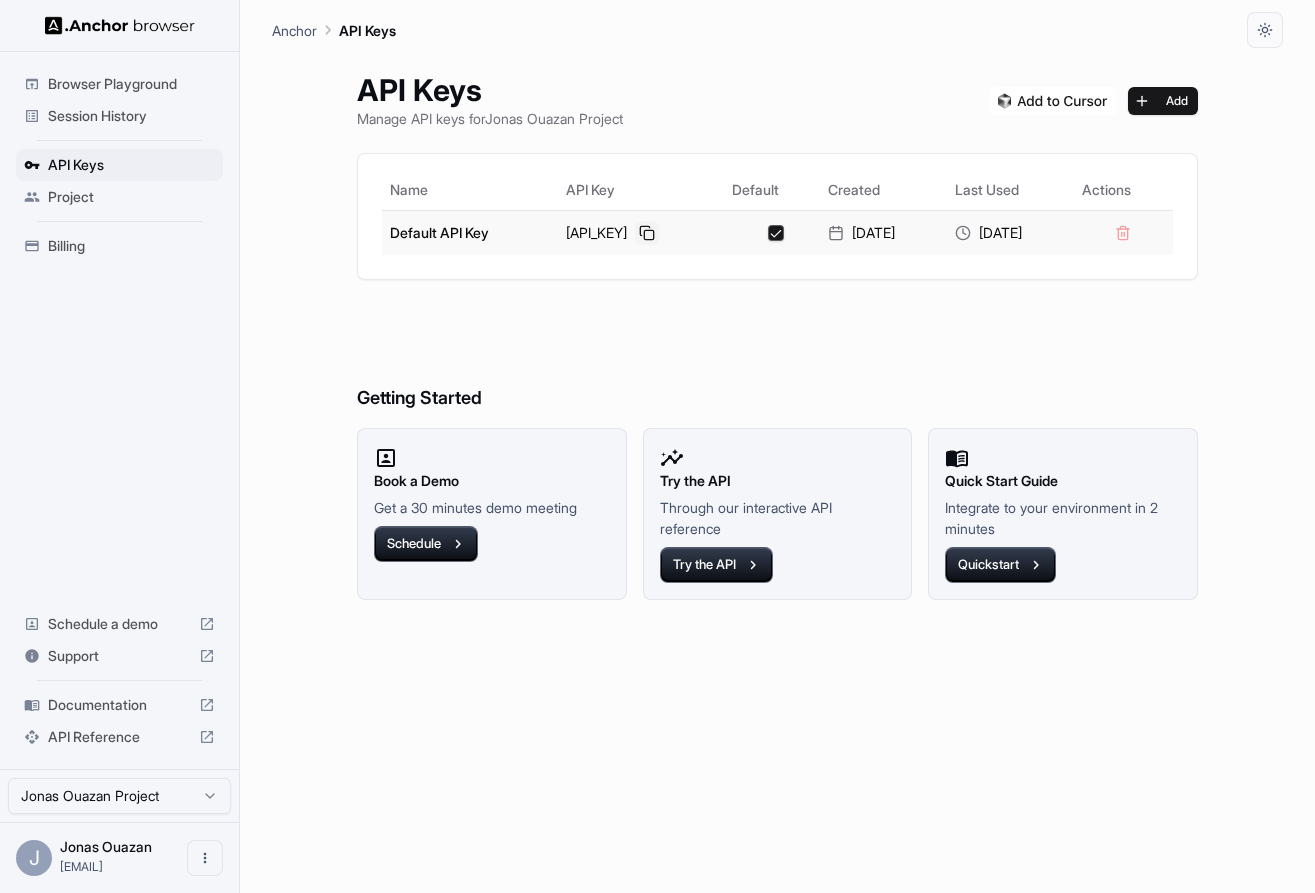 click at bounding box center [647, 233] 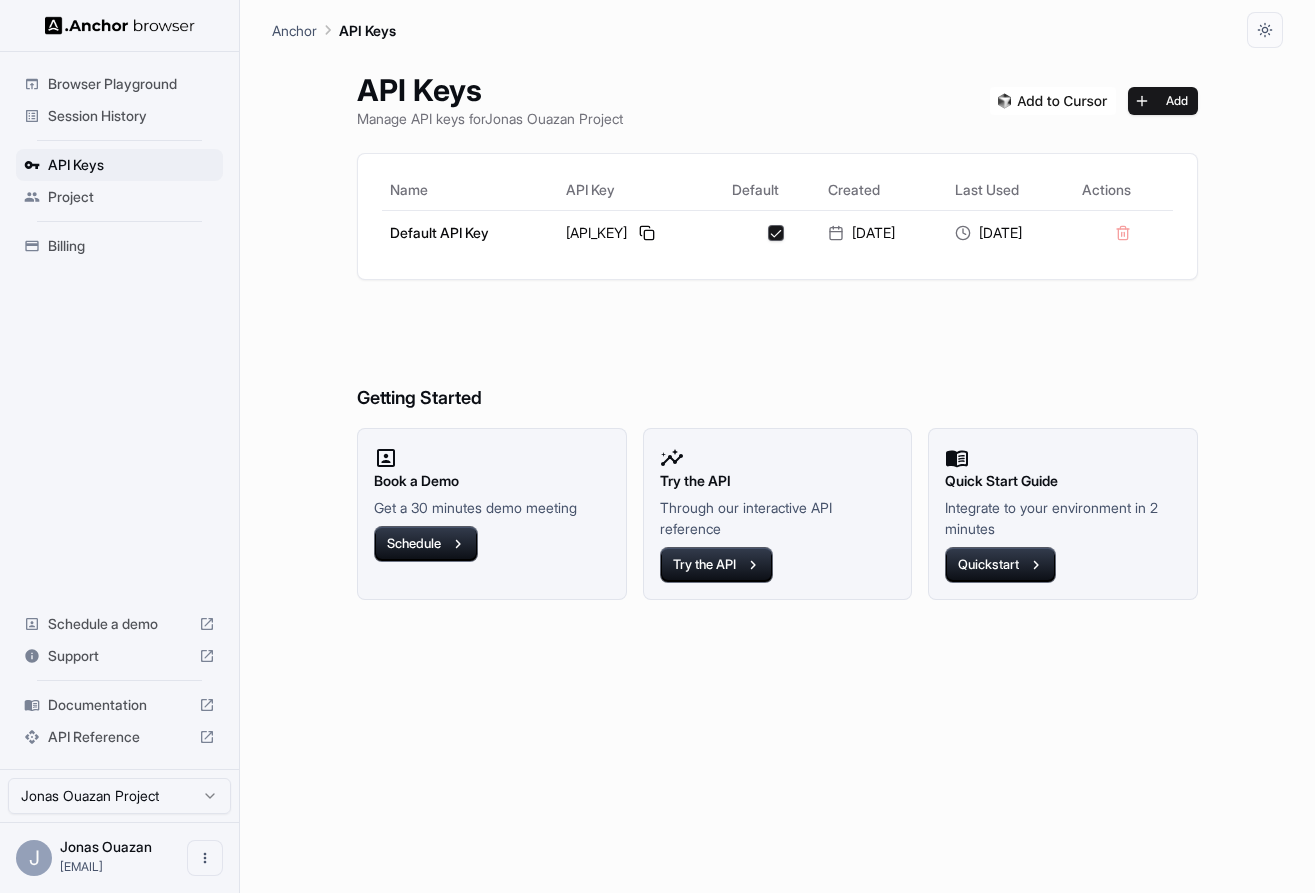 click on "Getting Started" at bounding box center [777, 358] 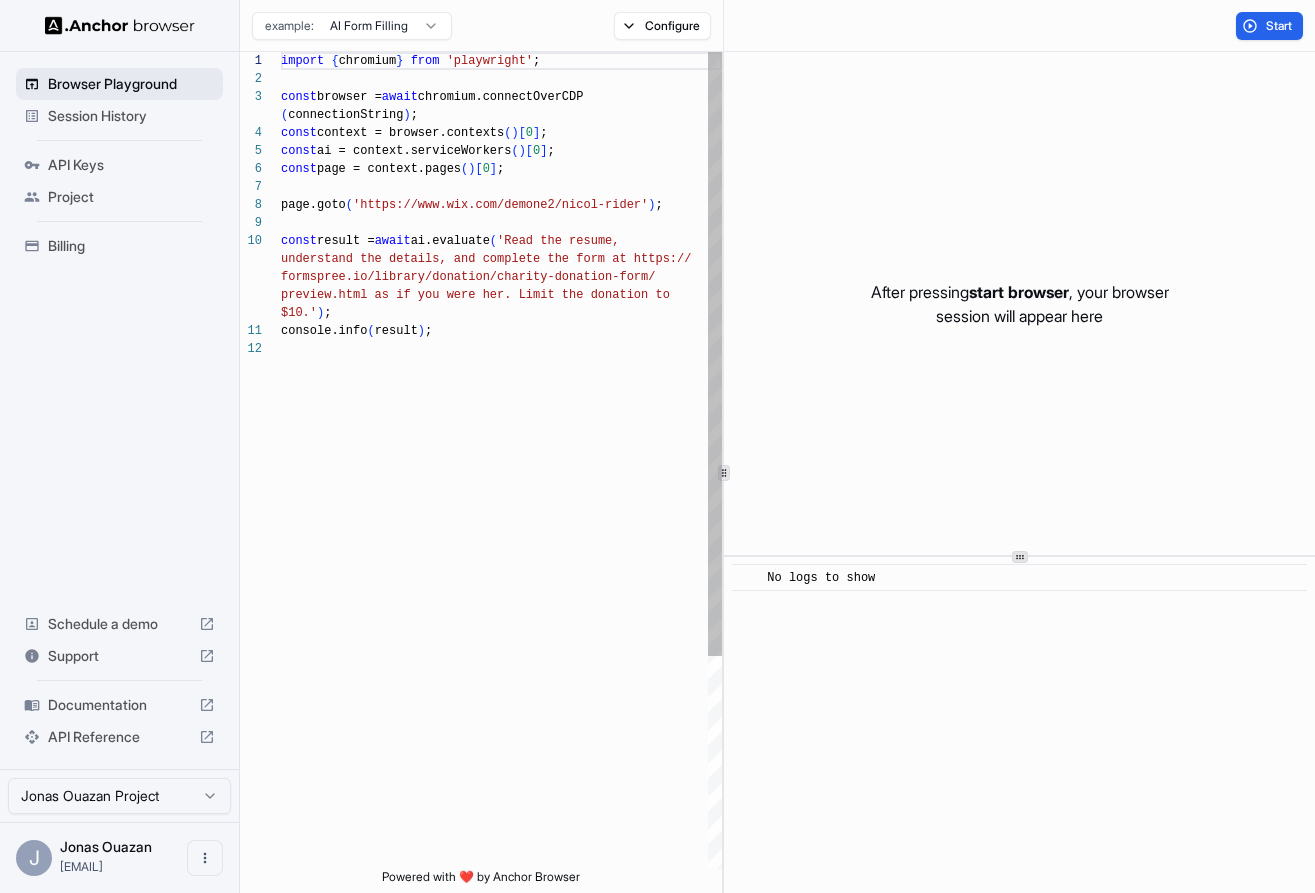 scroll, scrollTop: 162, scrollLeft: 0, axis: vertical 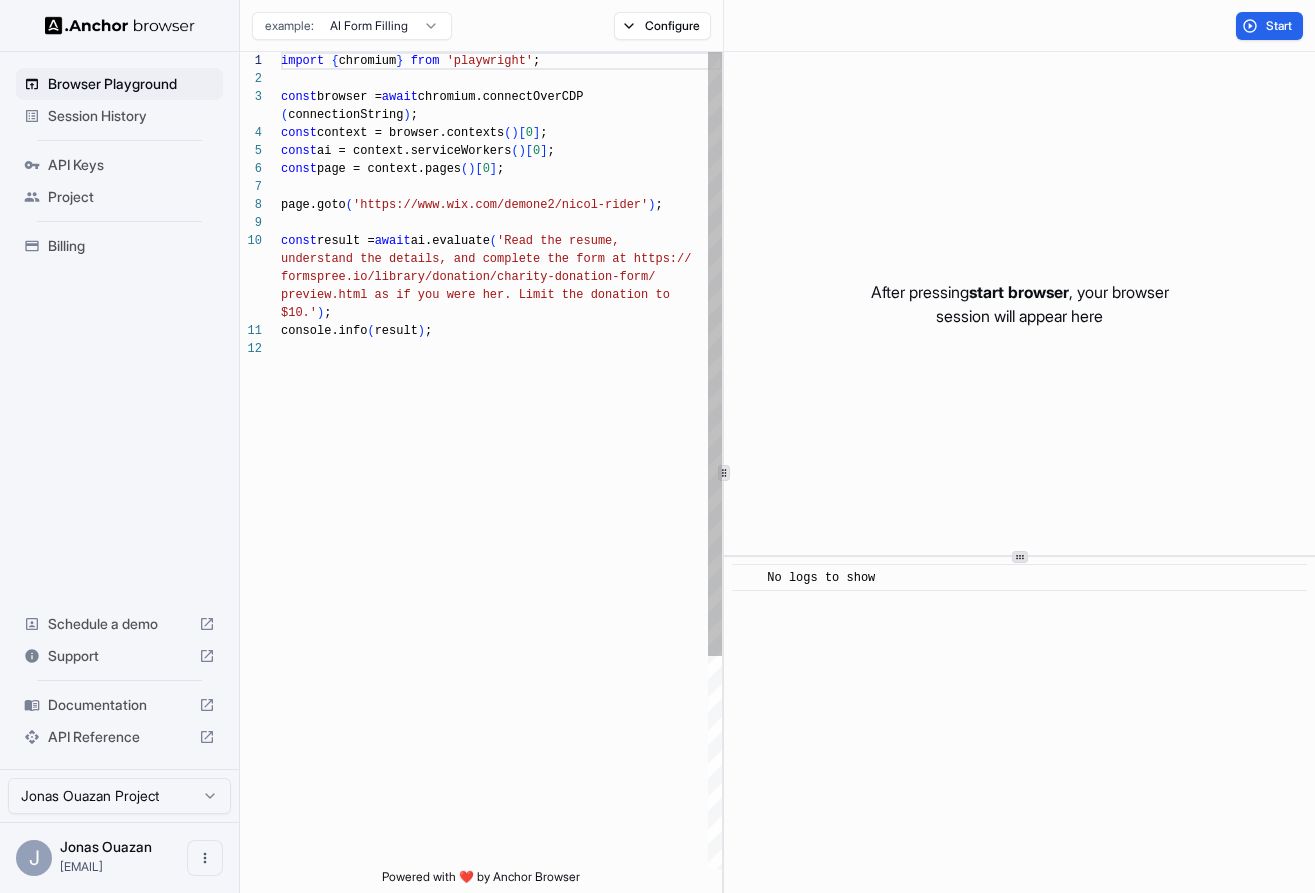 type on "**********" 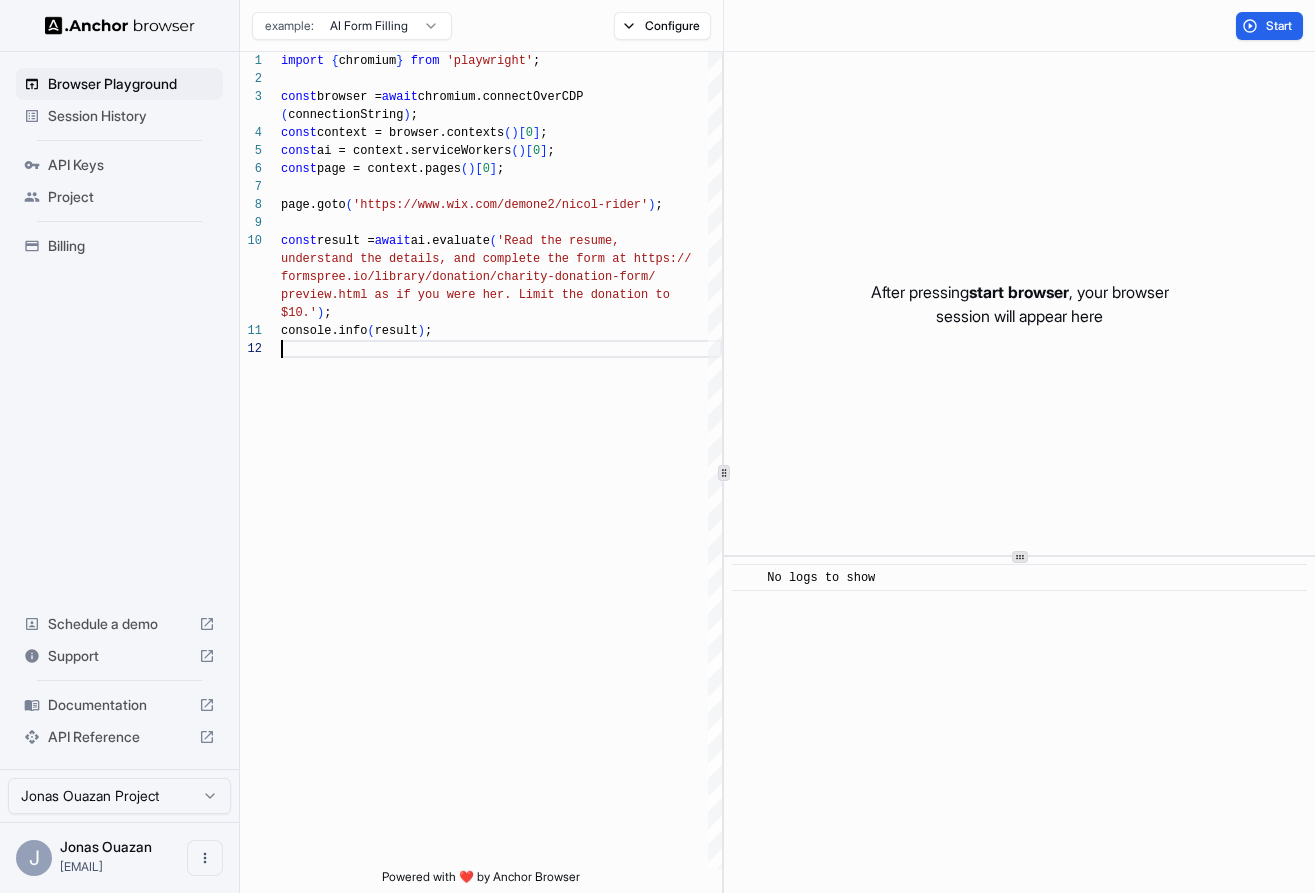 click on "Session History" at bounding box center [119, 116] 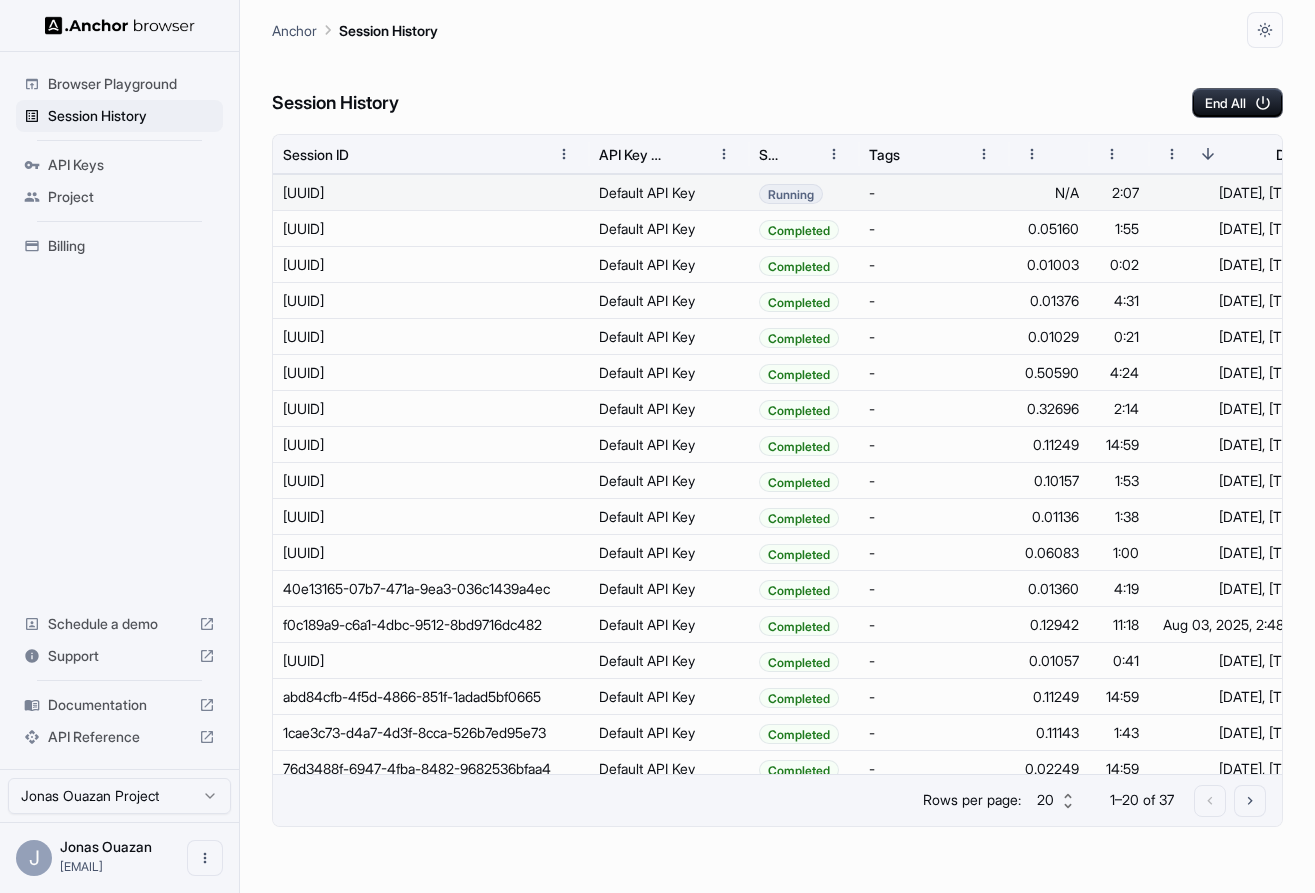 scroll, scrollTop: 0, scrollLeft: 167, axis: horizontal 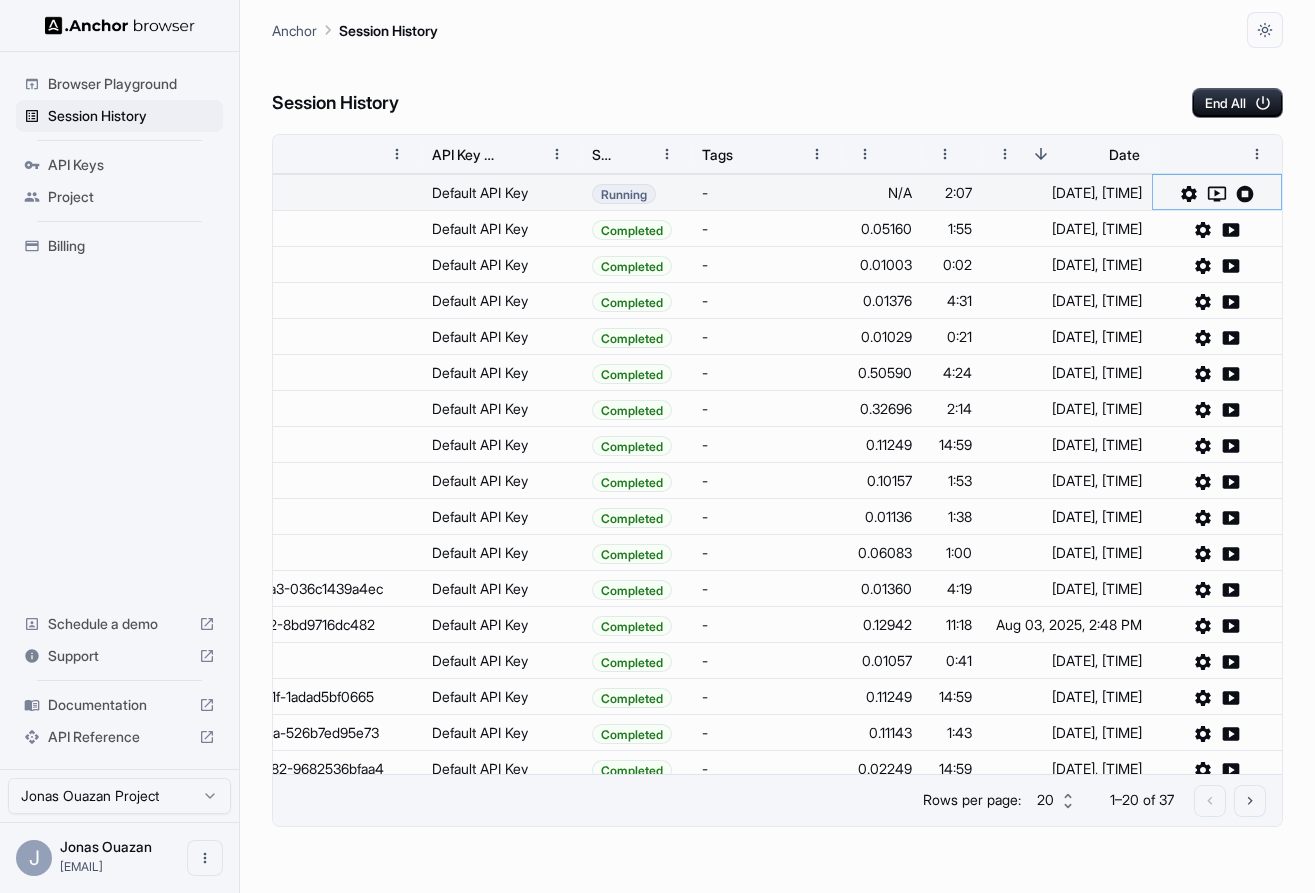 click 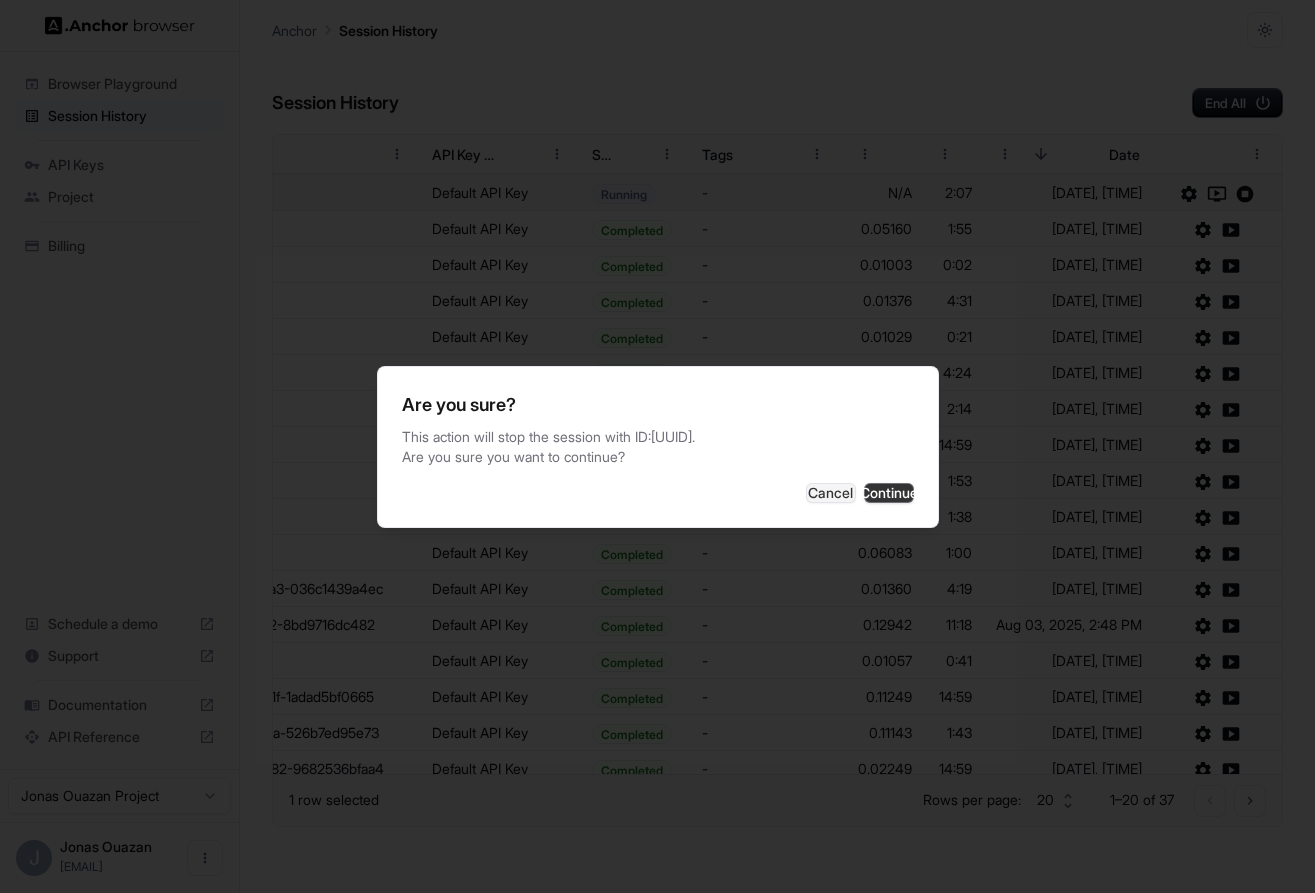 click on "Continue" at bounding box center (889, 493) 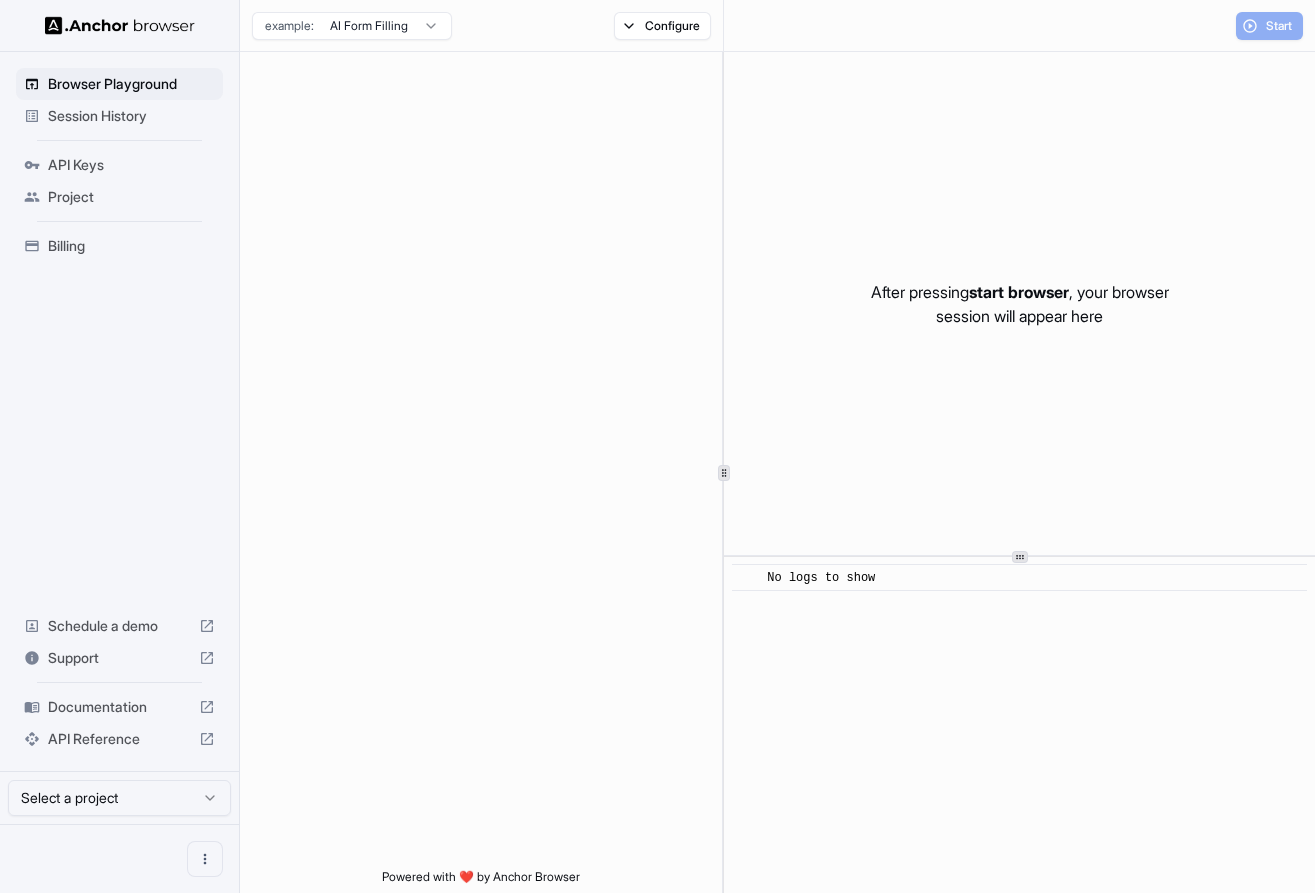 scroll, scrollTop: 0, scrollLeft: 0, axis: both 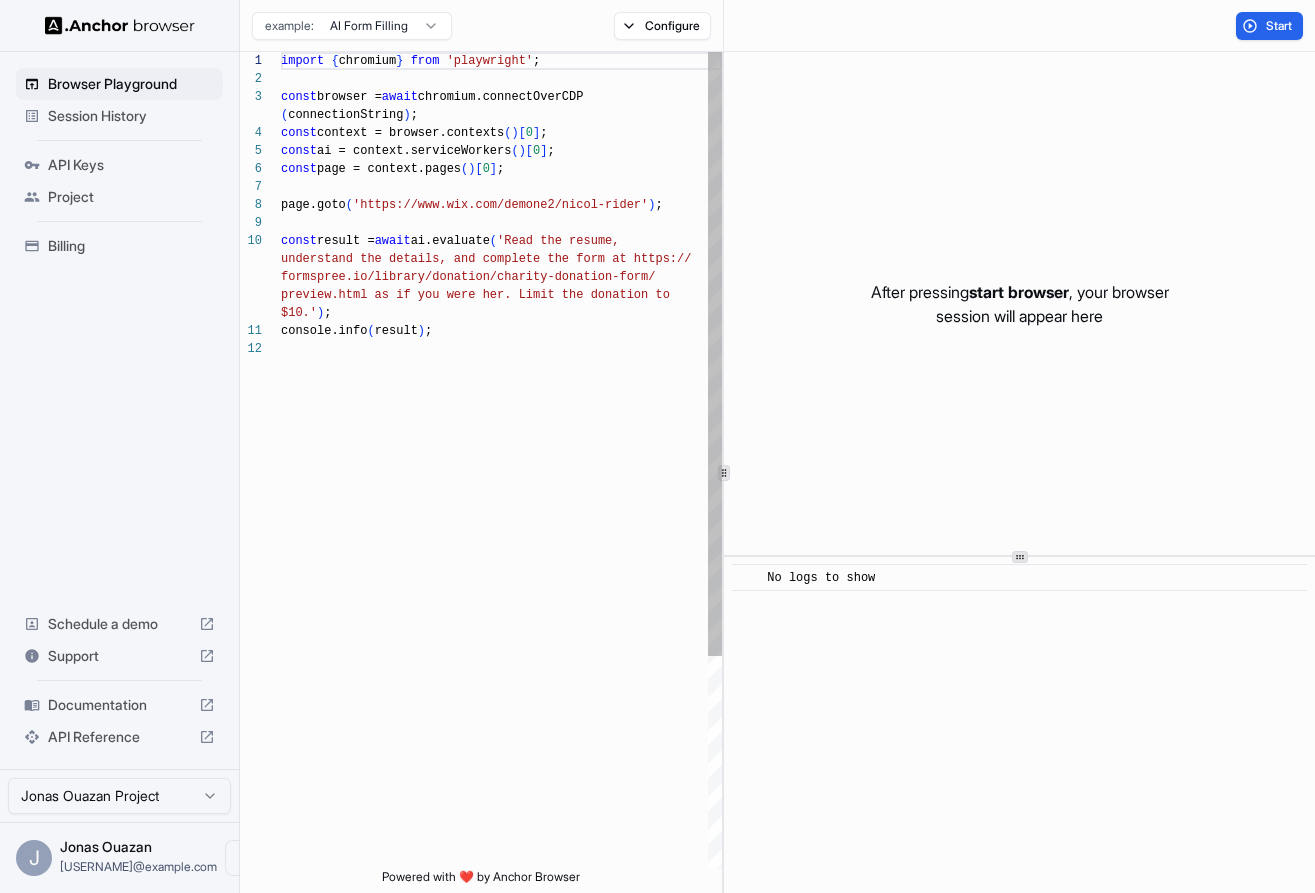 type on "**********" 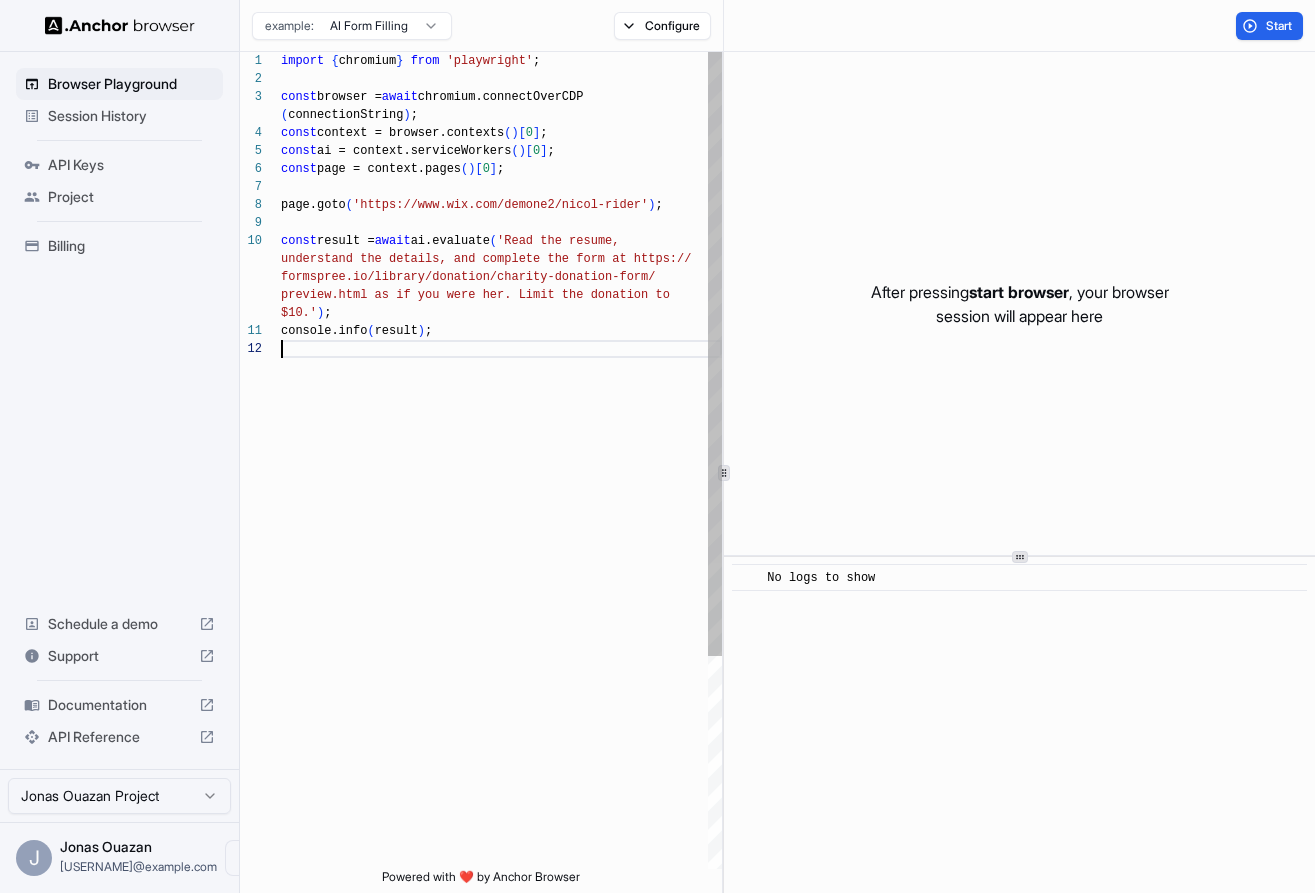 click on "import   {  chromium  }   from   'playwright' ; const  browser =  await  chromium.connectOverCDP ( connectionString ) ; const  context = browser.contexts ( ) [ 0 ] ; const  ai = context.serviceWorkers ( ) [ 0 ] ; const  page = context.pages ( ) [ 0 ] ; page.goto ( 'https://www.wix.com/demone2/nicol-rider' ) ; const  result =  await  ai.evaluate ( 'Read the resume,  understand the details, and complete the form at h ttps:// formspree.io/library/donation/charity-donation-for m/ preview.html as if you were her. Limit the donatio n to  $10.' ) ; console.info ( result ) ;" at bounding box center (501, 604) 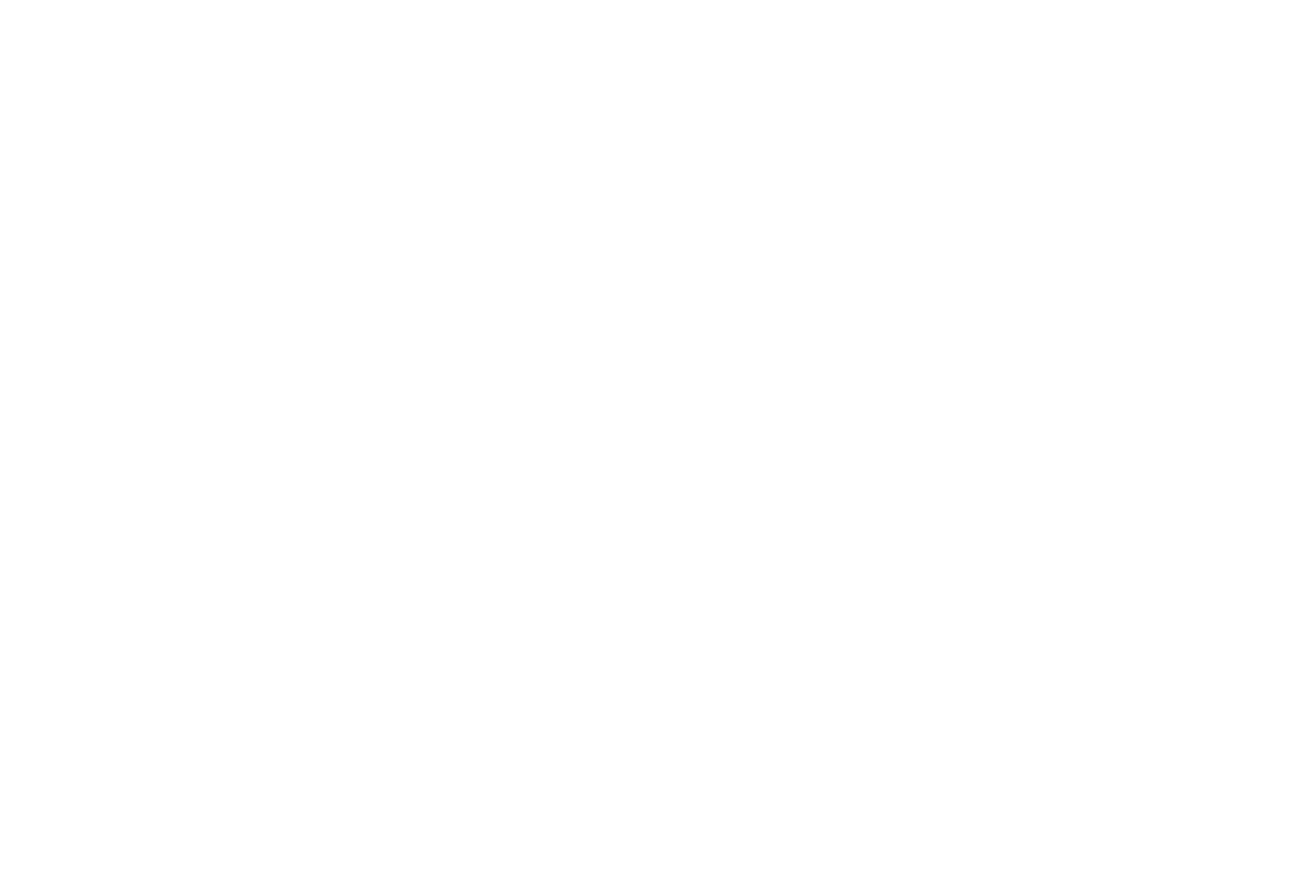 scroll, scrollTop: 0, scrollLeft: 0, axis: both 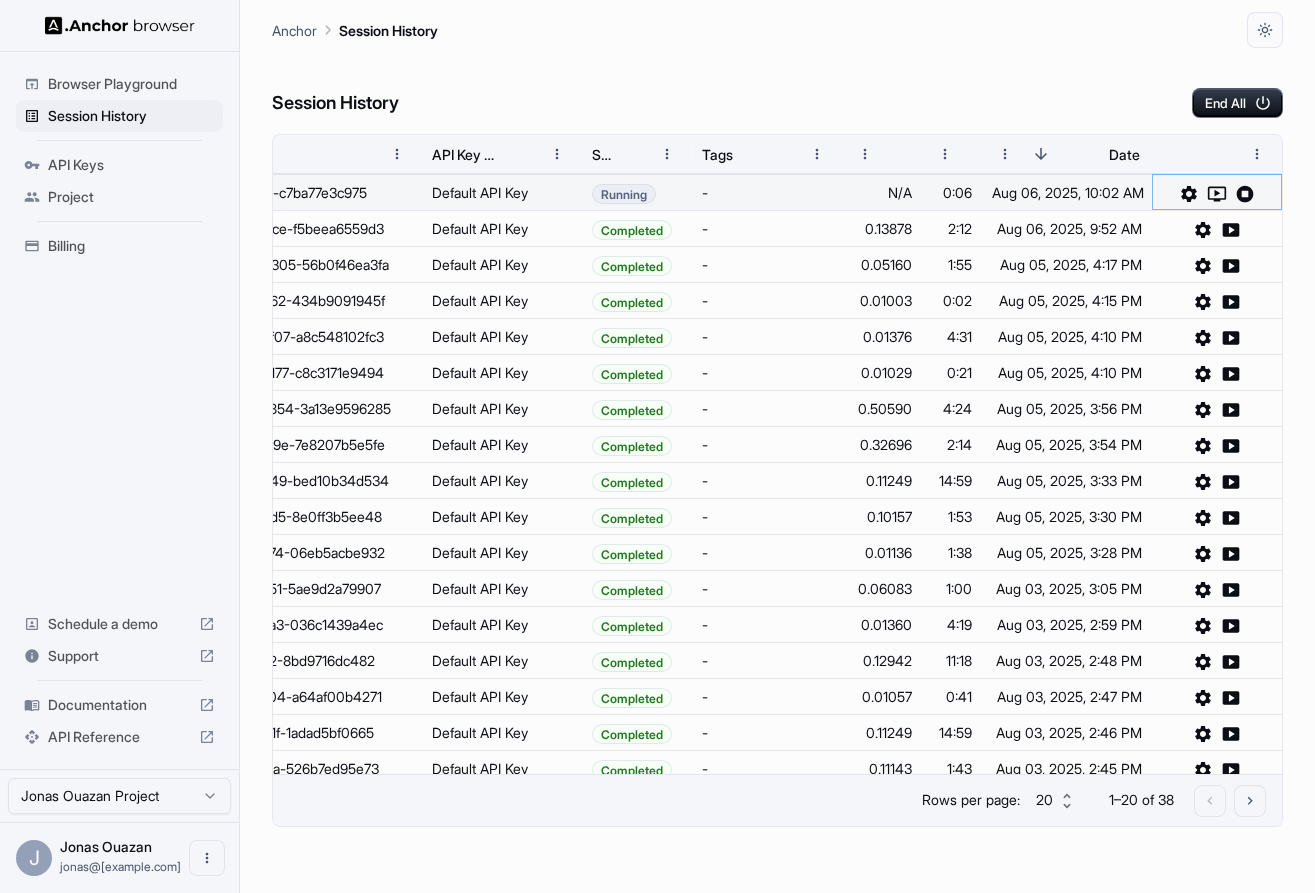 click 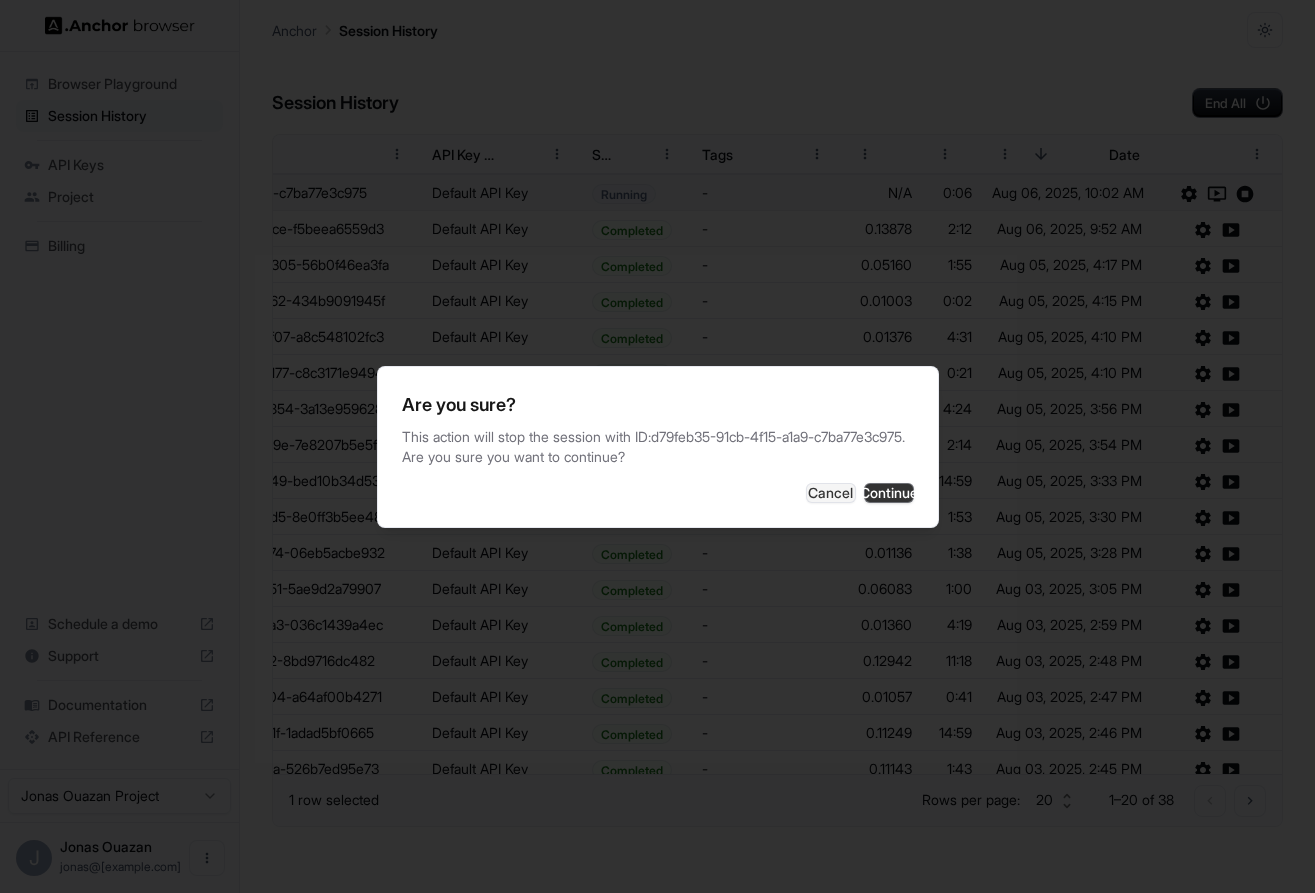 click on "Continue" at bounding box center [889, 493] 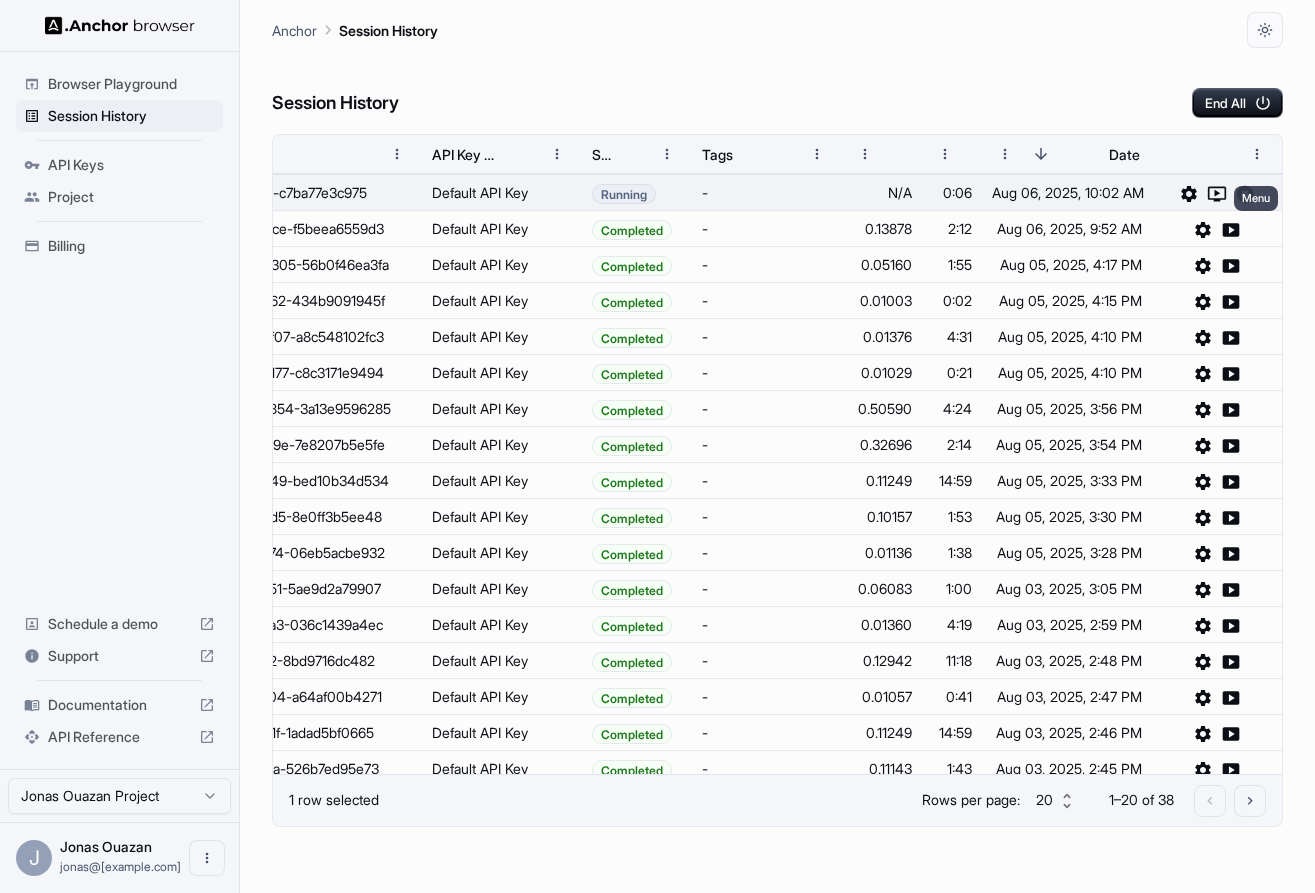 click on "Menu" at bounding box center [1256, 192] 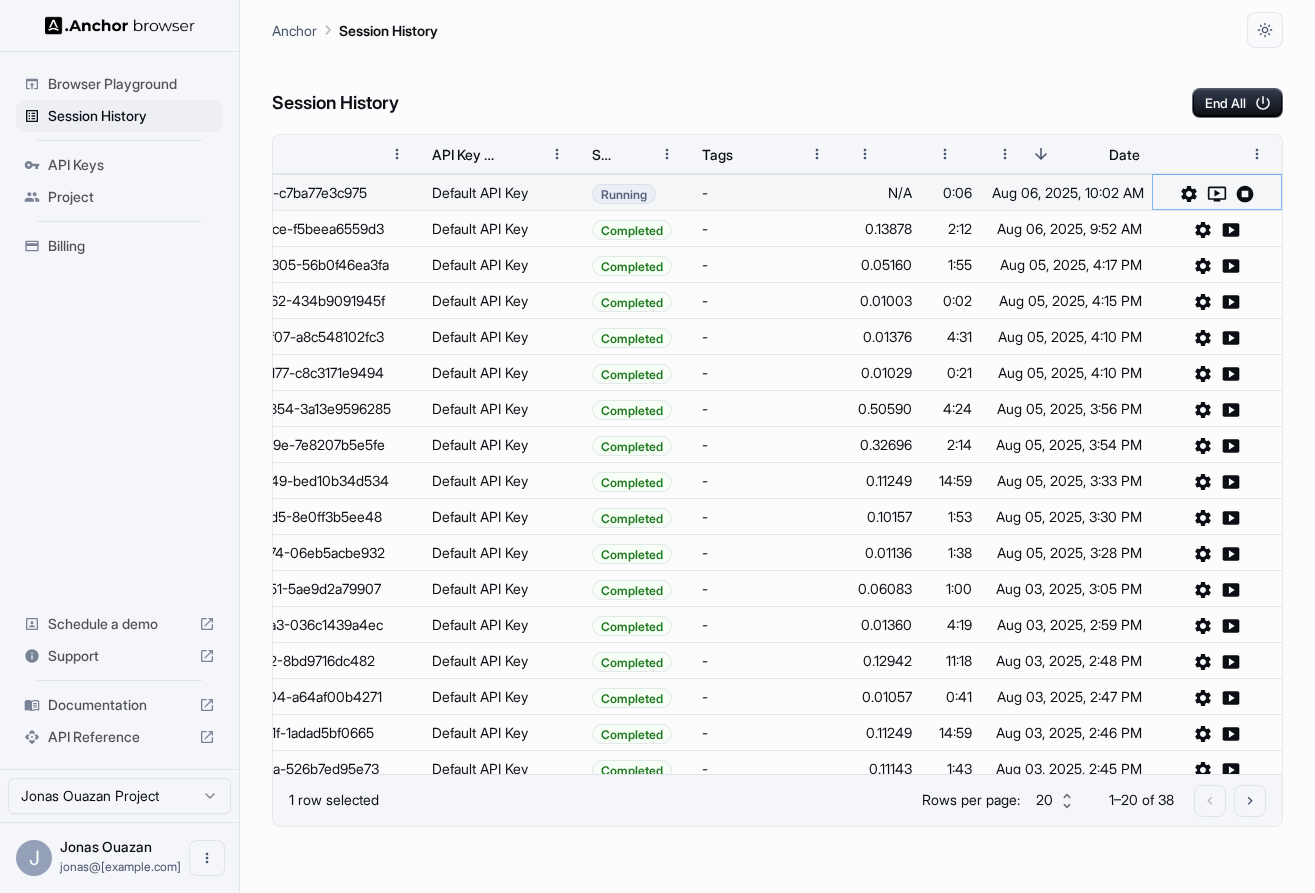 click 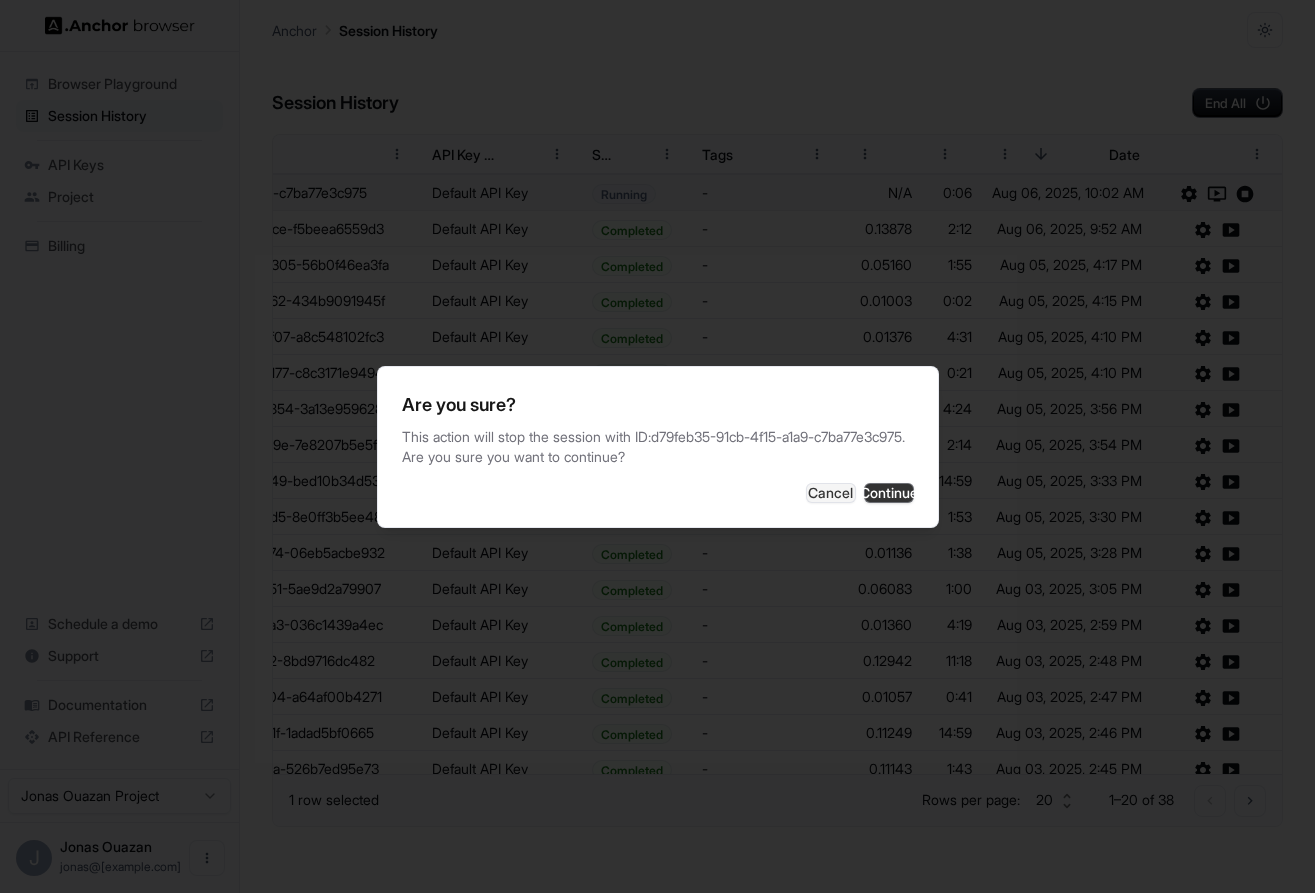 click on "Continue" at bounding box center [889, 493] 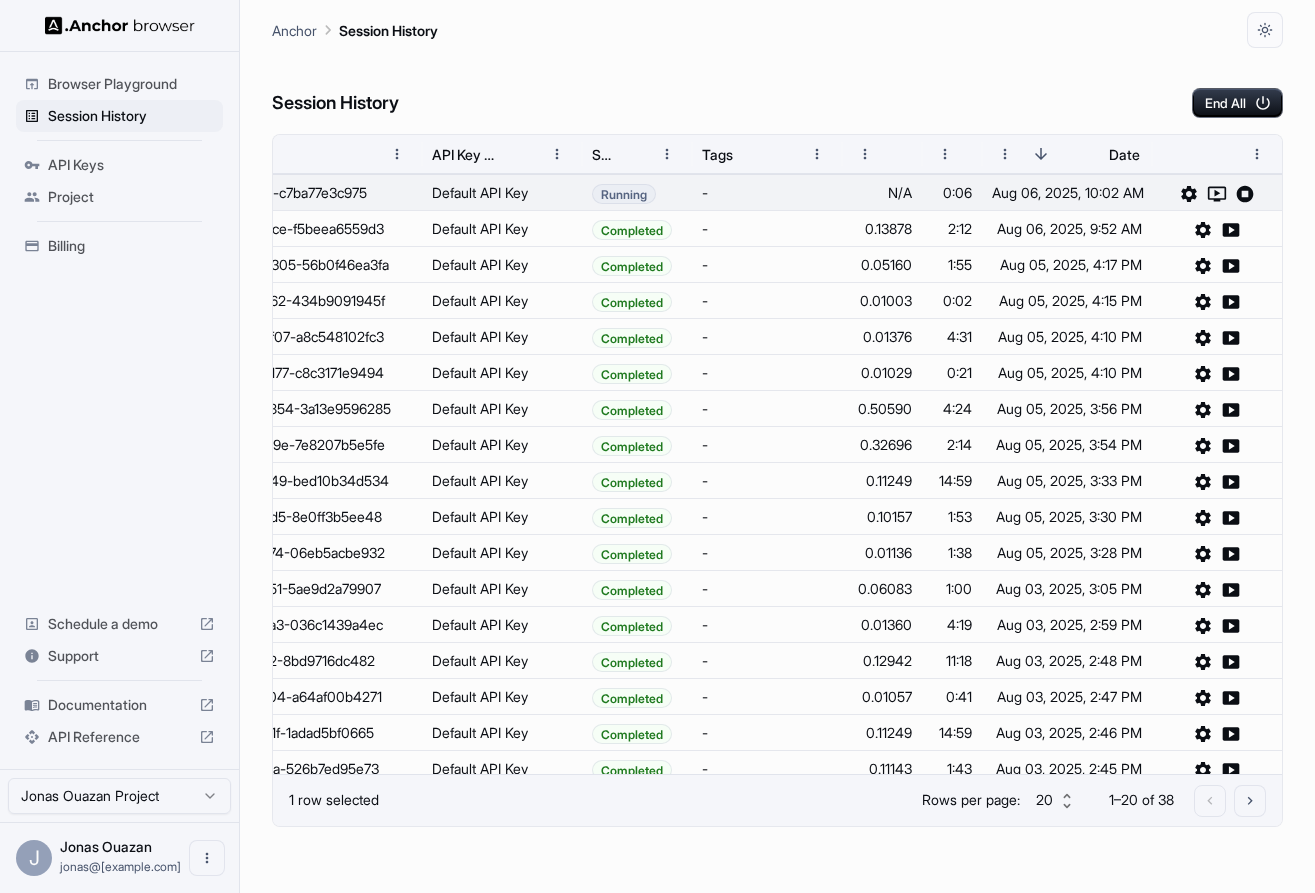 click on "Session History End All" at bounding box center [777, 83] 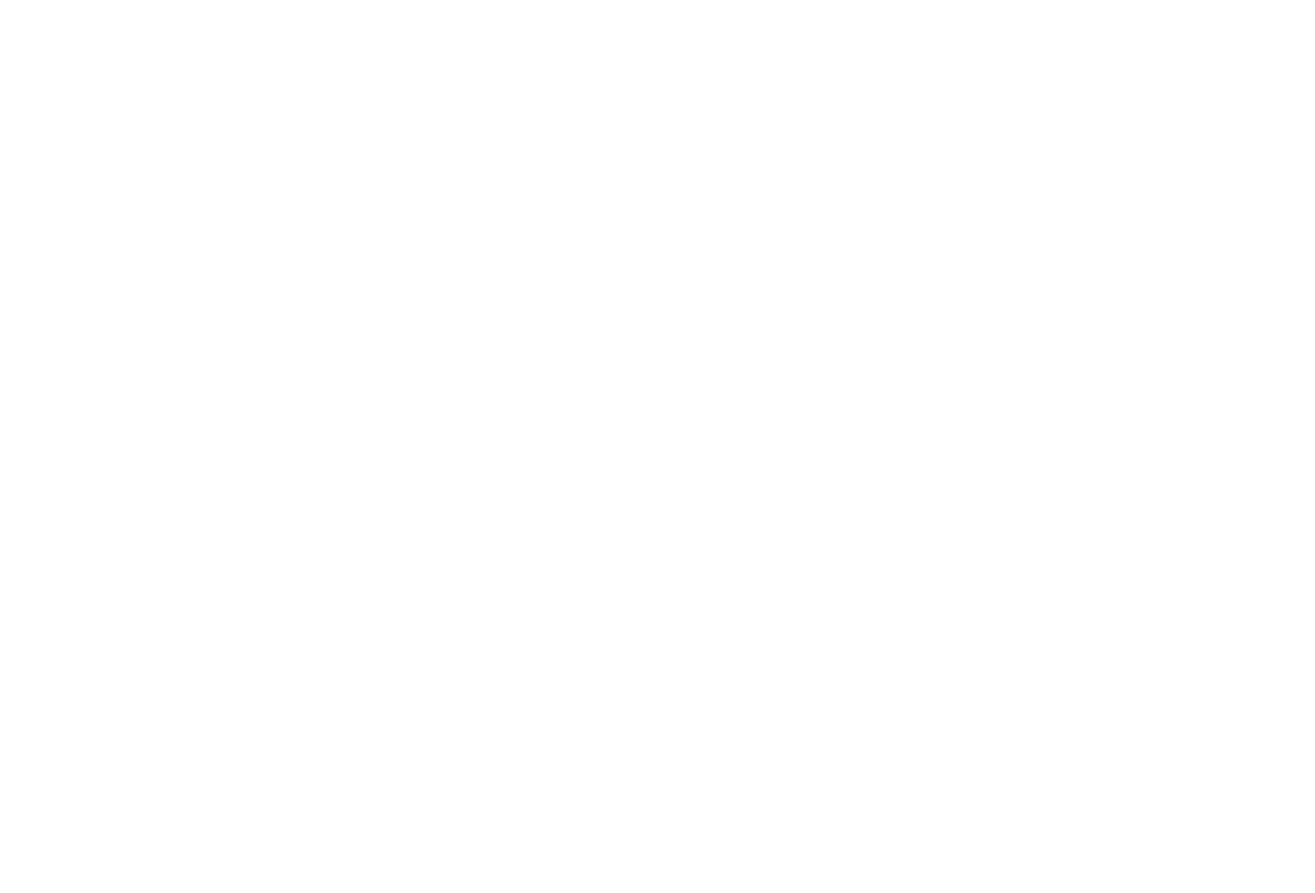 scroll, scrollTop: 0, scrollLeft: 0, axis: both 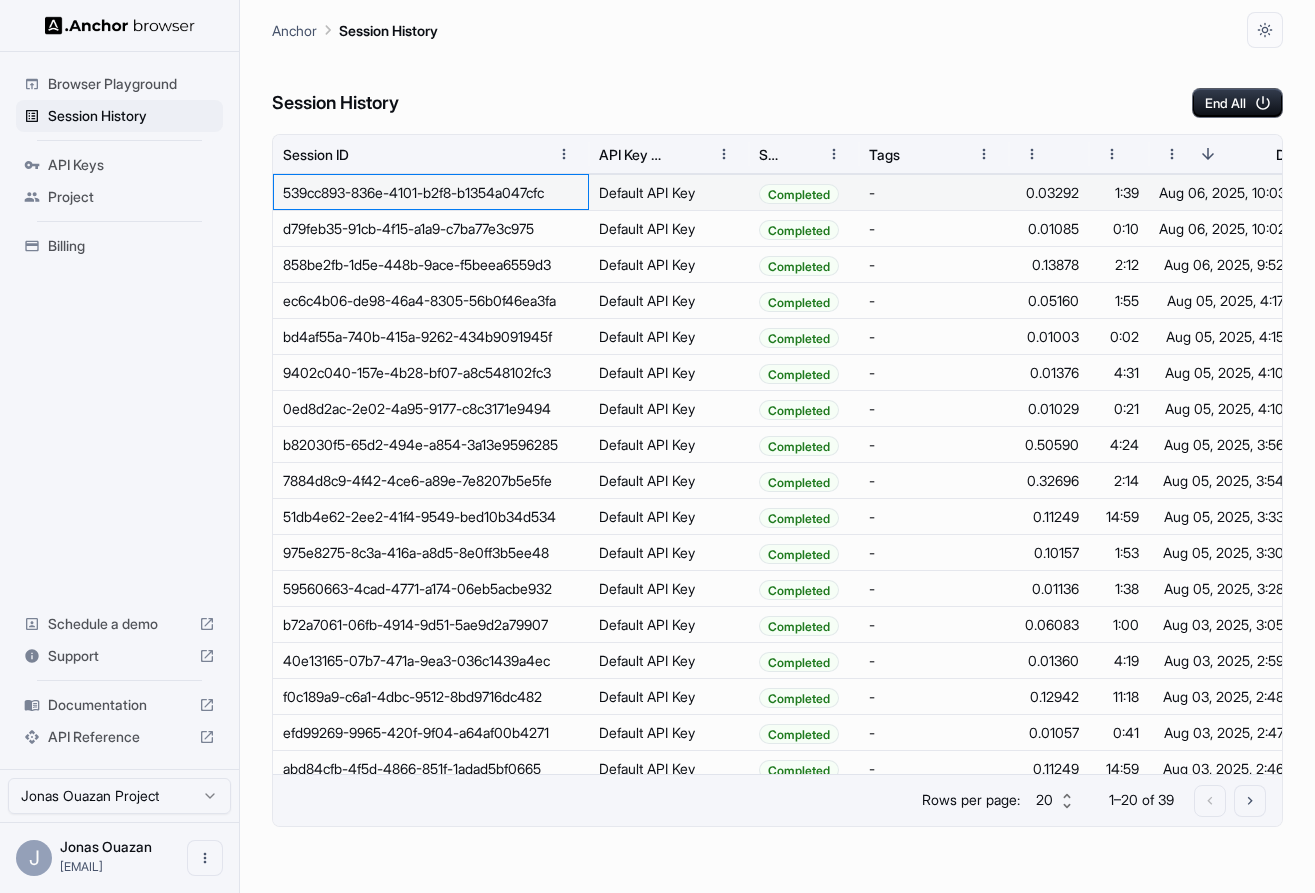 click on "539cc893-836e-4101-b2f8-b1354a047cfc" at bounding box center (431, 192) 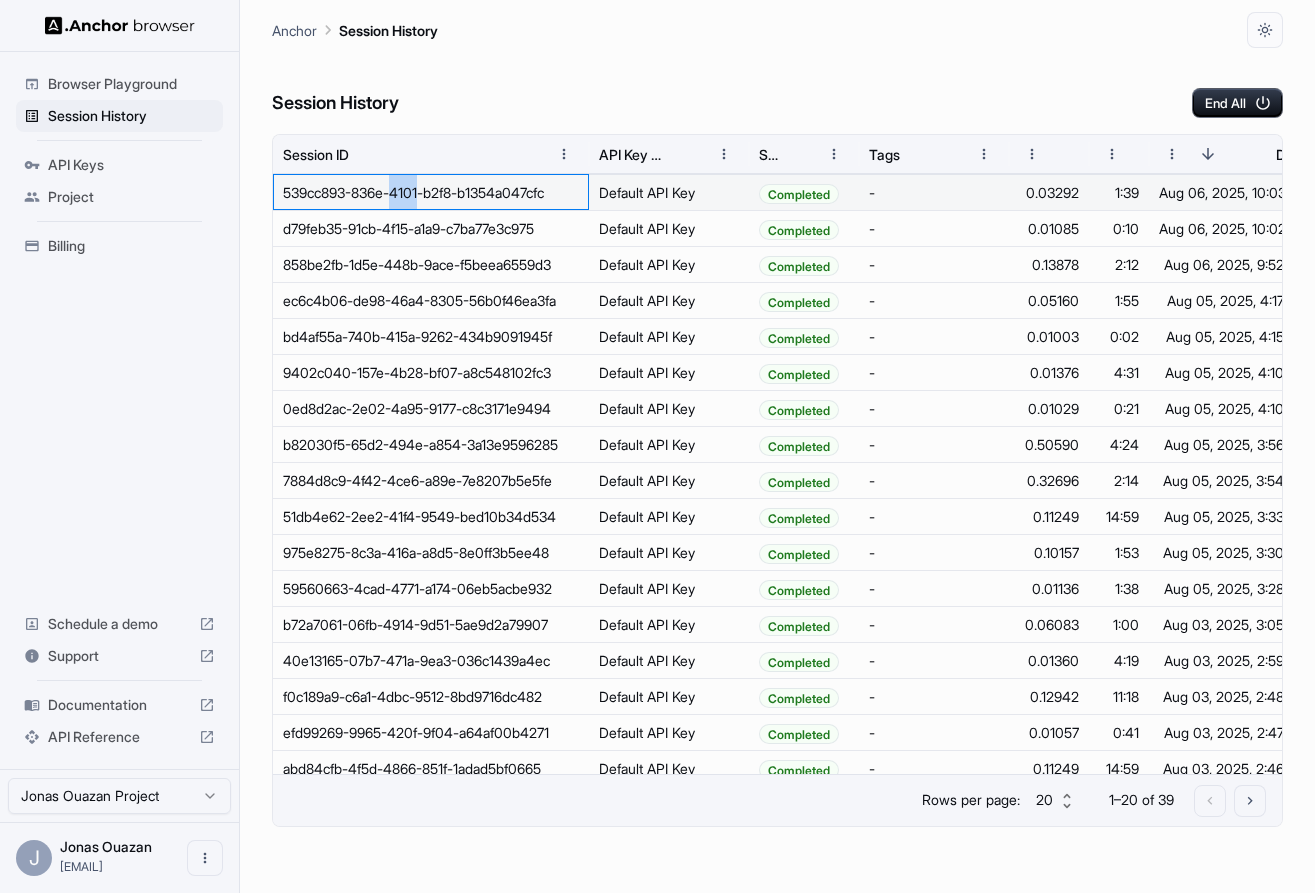 click on "539cc893-836e-4101-b2f8-b1354a047cfc" at bounding box center [431, 192] 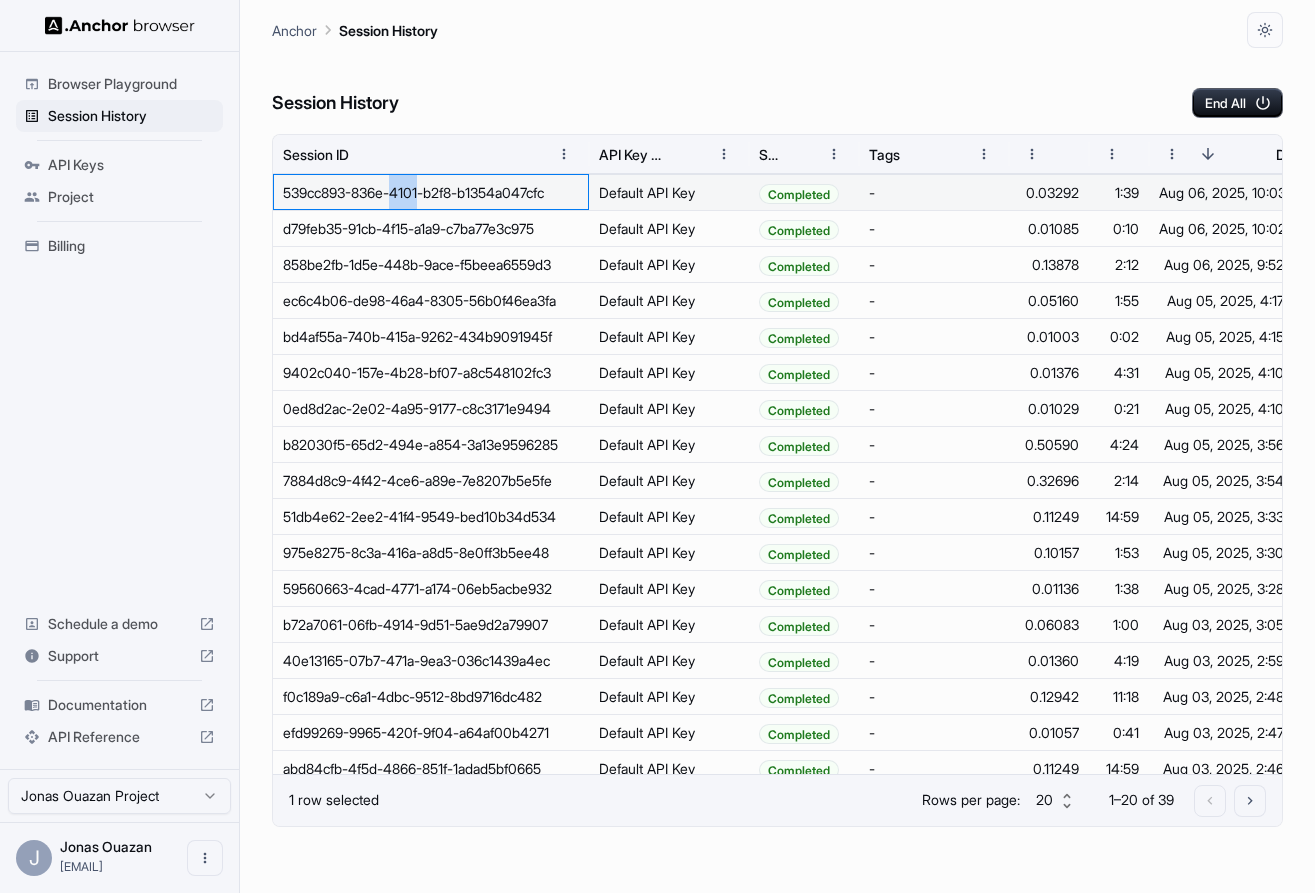 copy on "[POSTAL_CODE]" 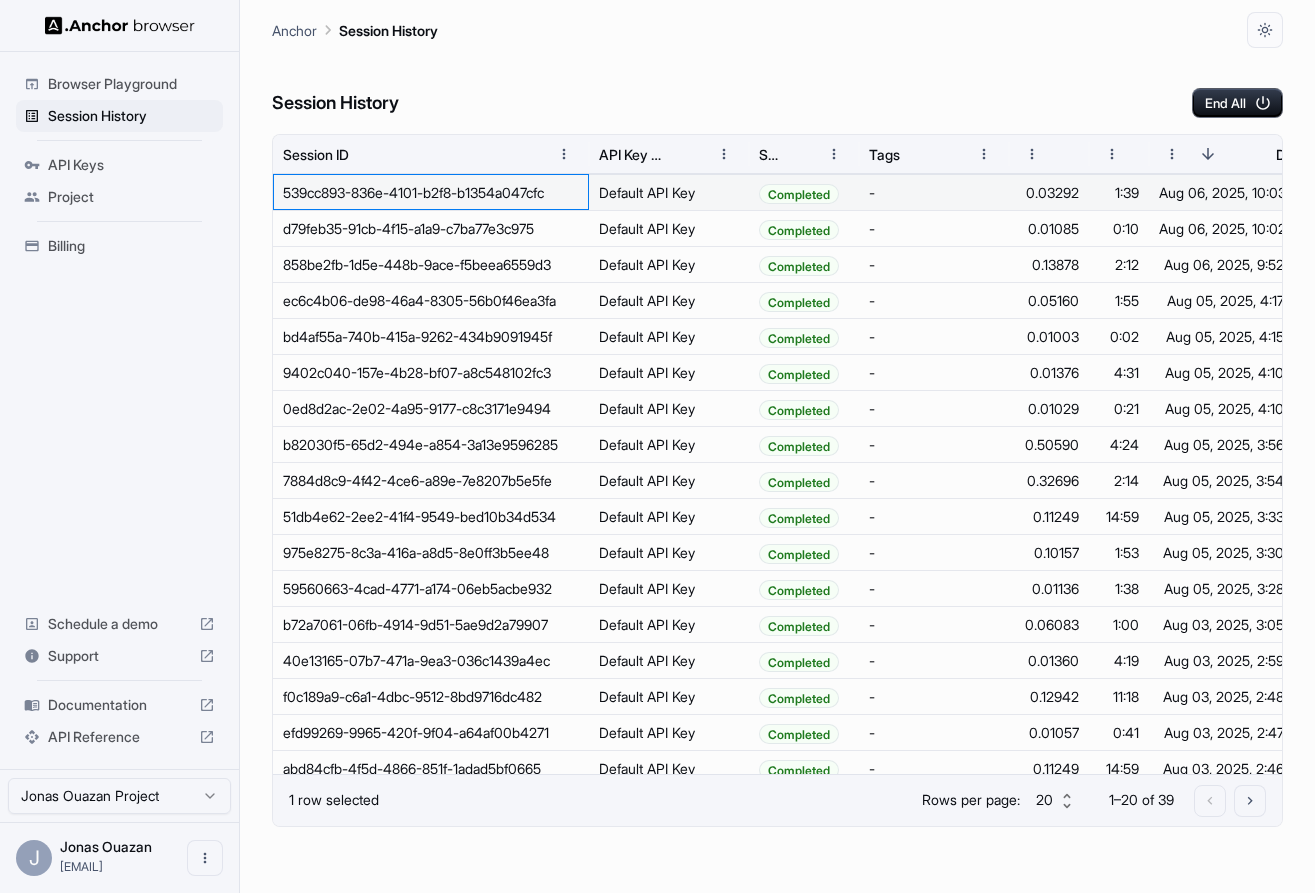 click on "539cc893-836e-4101-b2f8-b1354a047cfc" at bounding box center (431, 192) 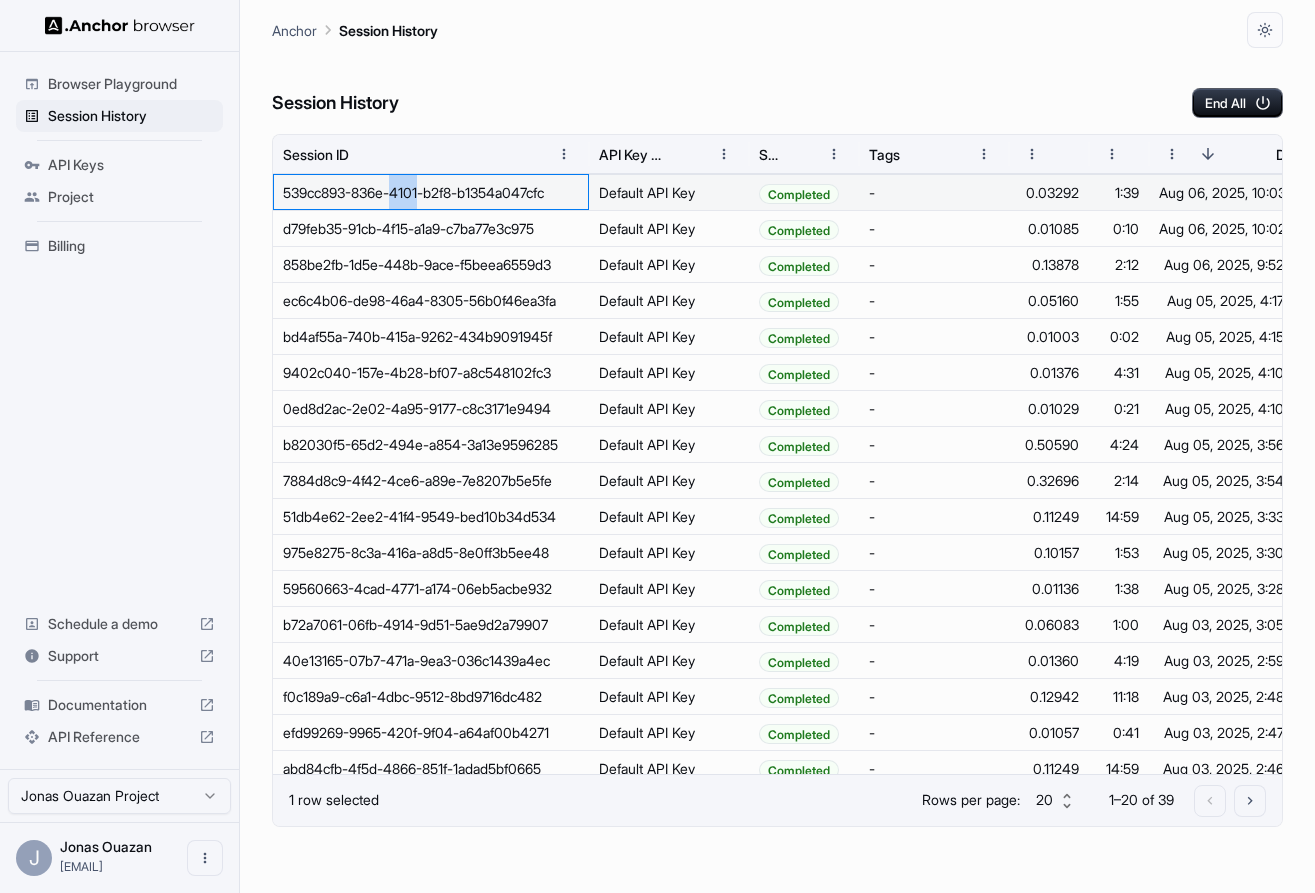 click on "539cc893-836e-4101-b2f8-b1354a047cfc" at bounding box center [431, 192] 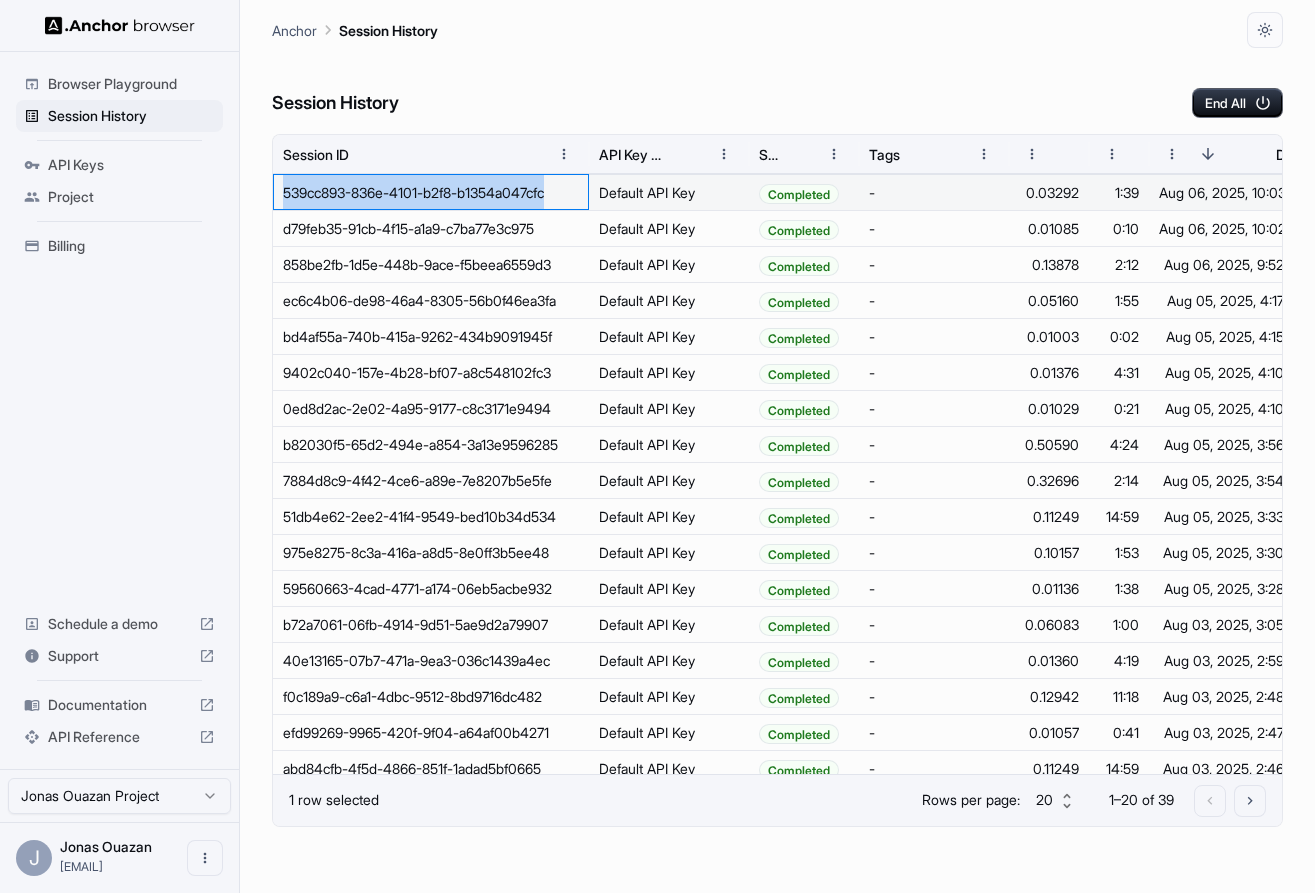 click on "539cc893-836e-4101-b2f8-b1354a047cfc" at bounding box center (431, 192) 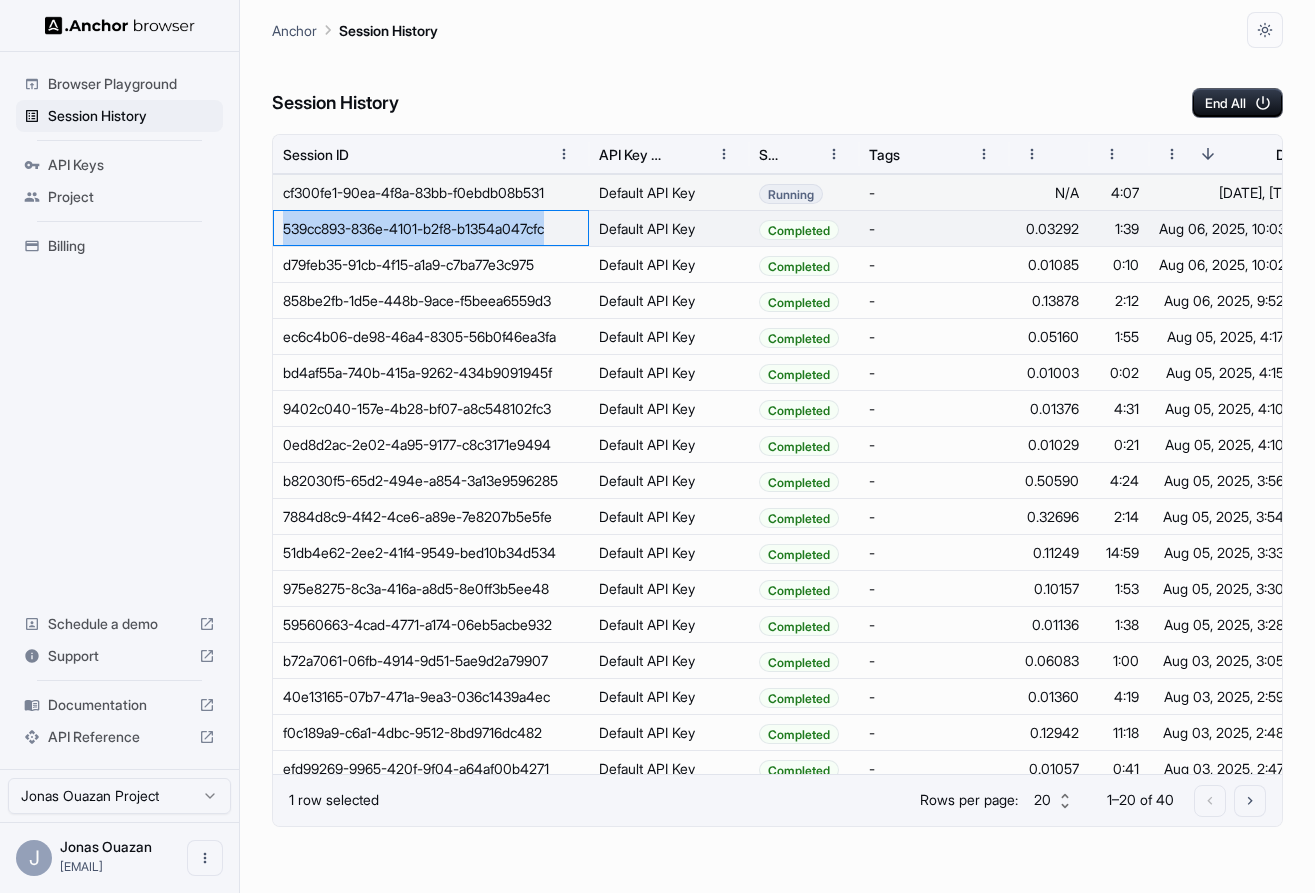 scroll, scrollTop: 0, scrollLeft: 162, axis: horizontal 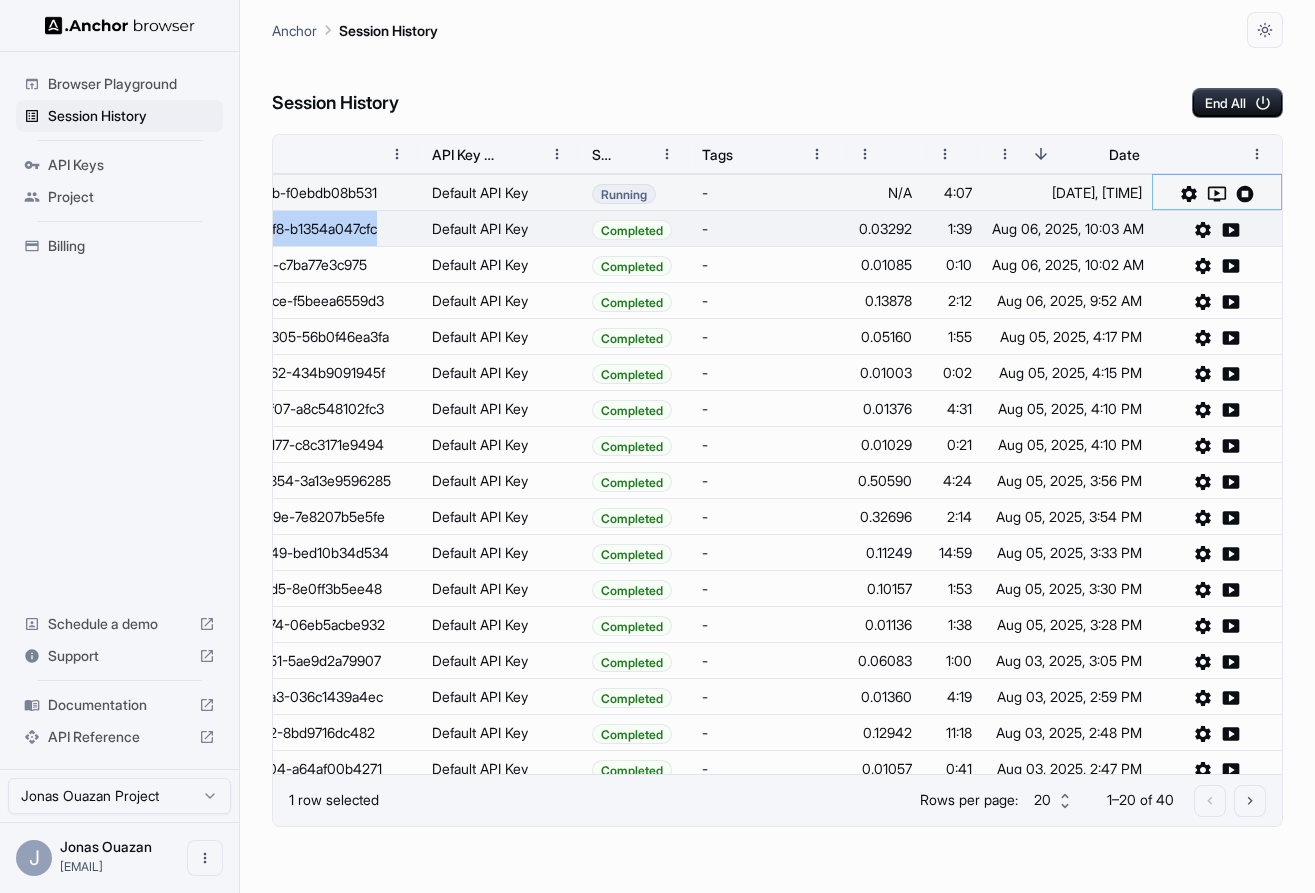 click 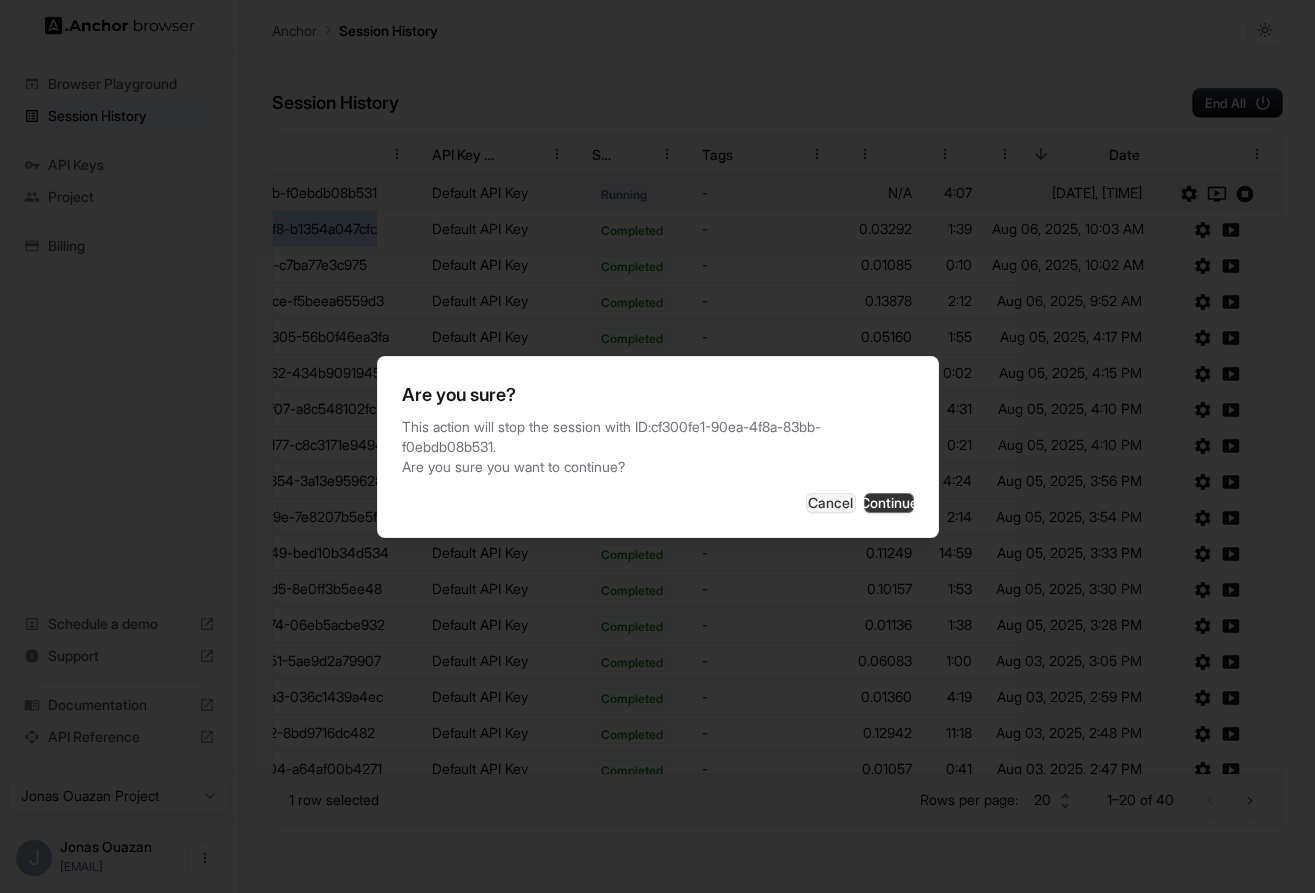 click on "Continue" at bounding box center (889, 503) 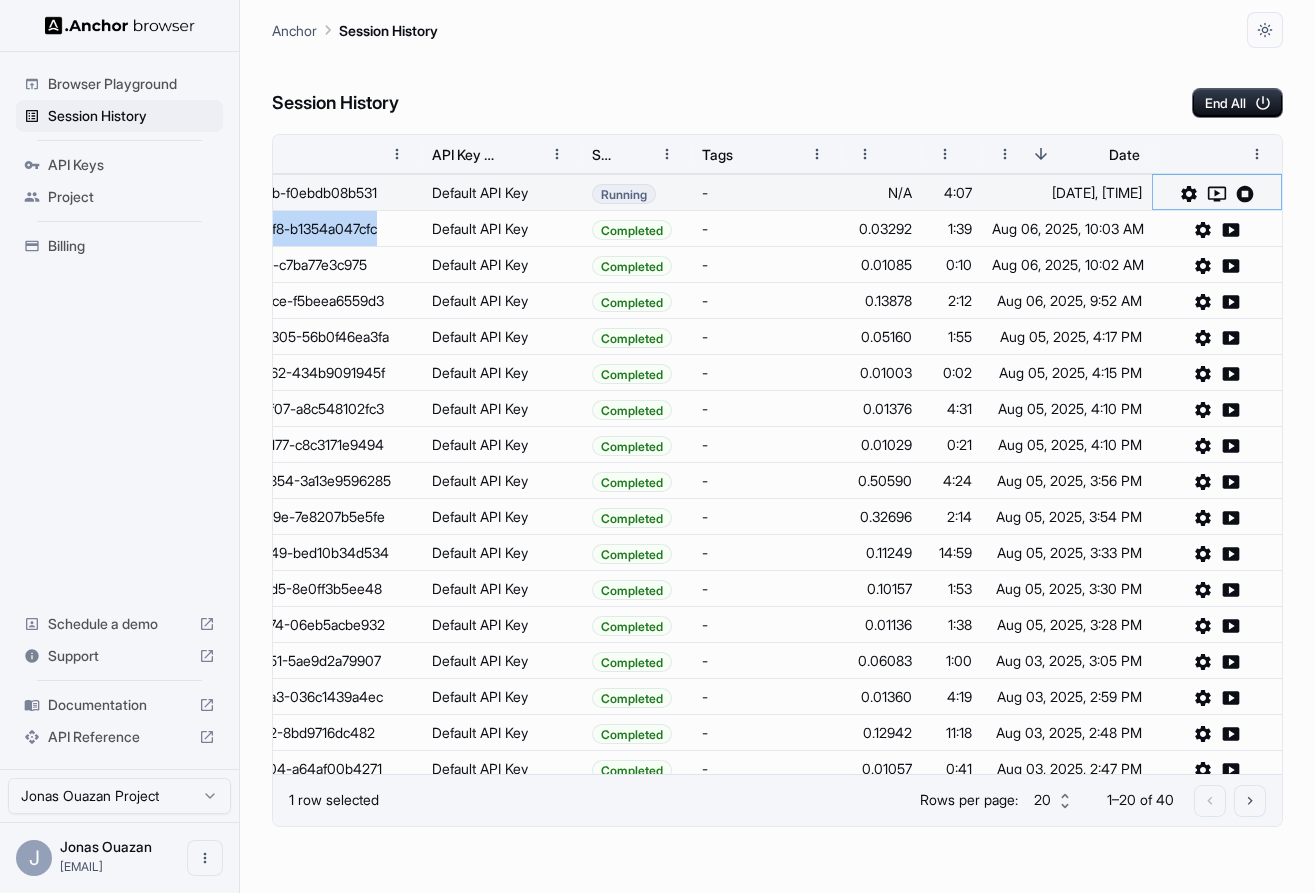click 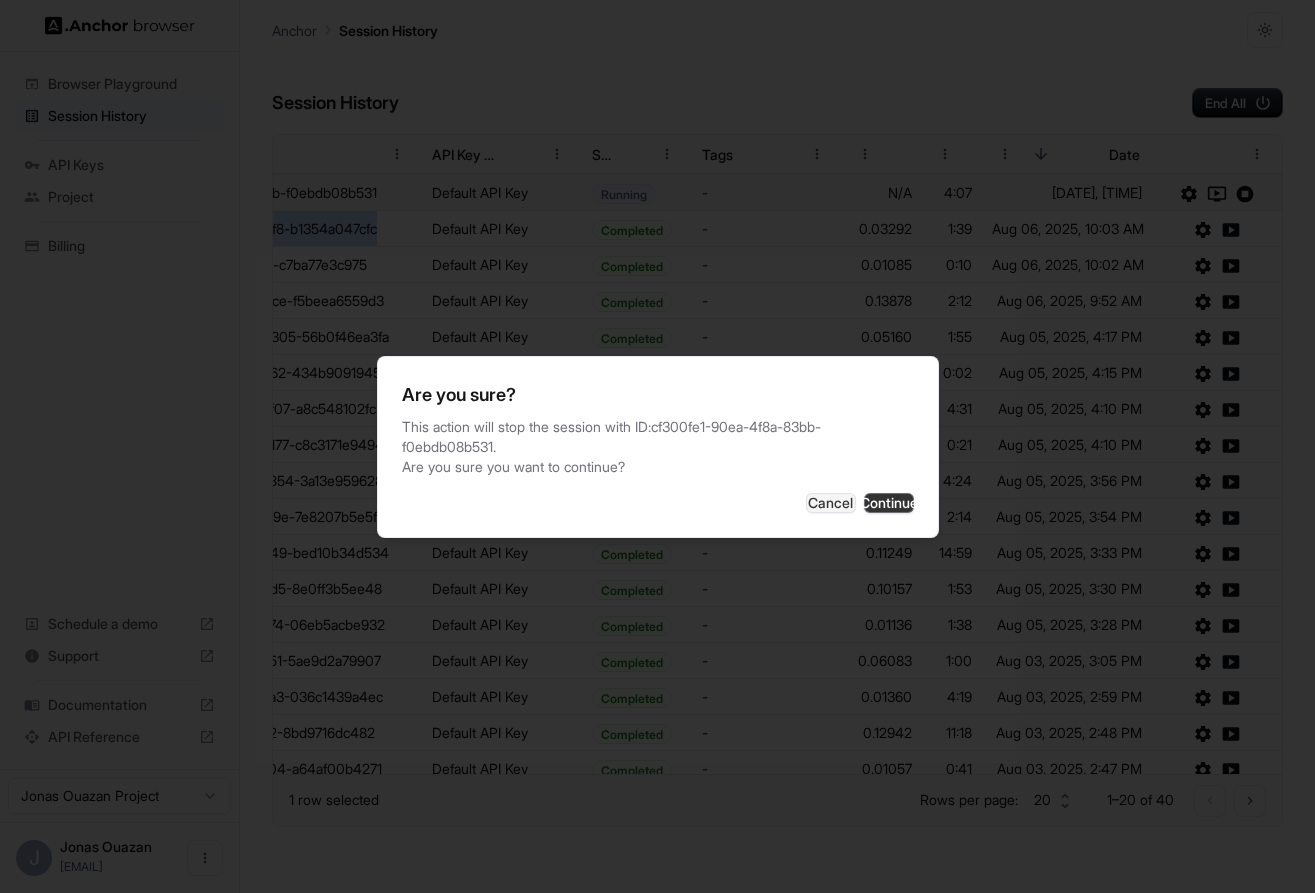 click on "Continue" at bounding box center (889, 503) 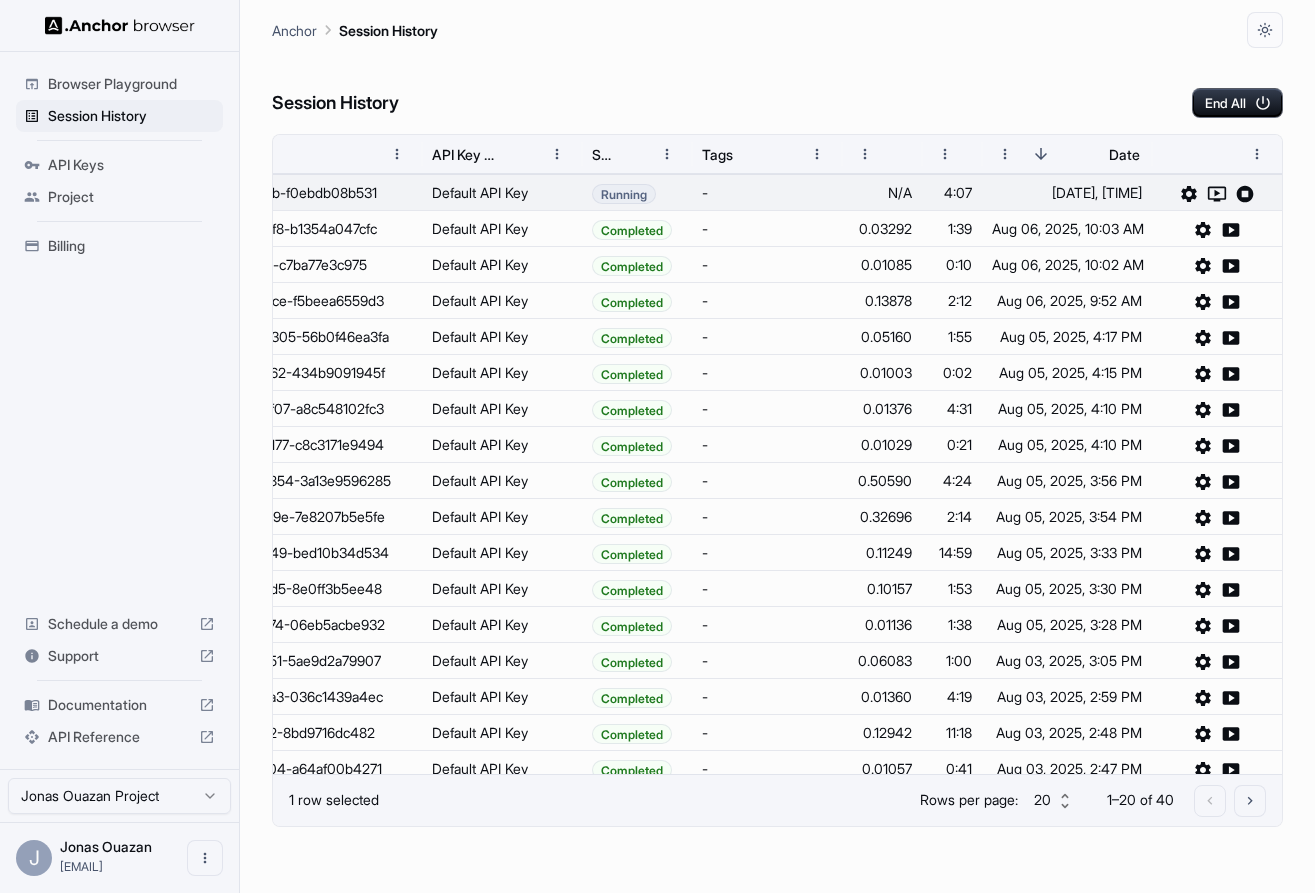 click on "Session History End All" at bounding box center [777, 83] 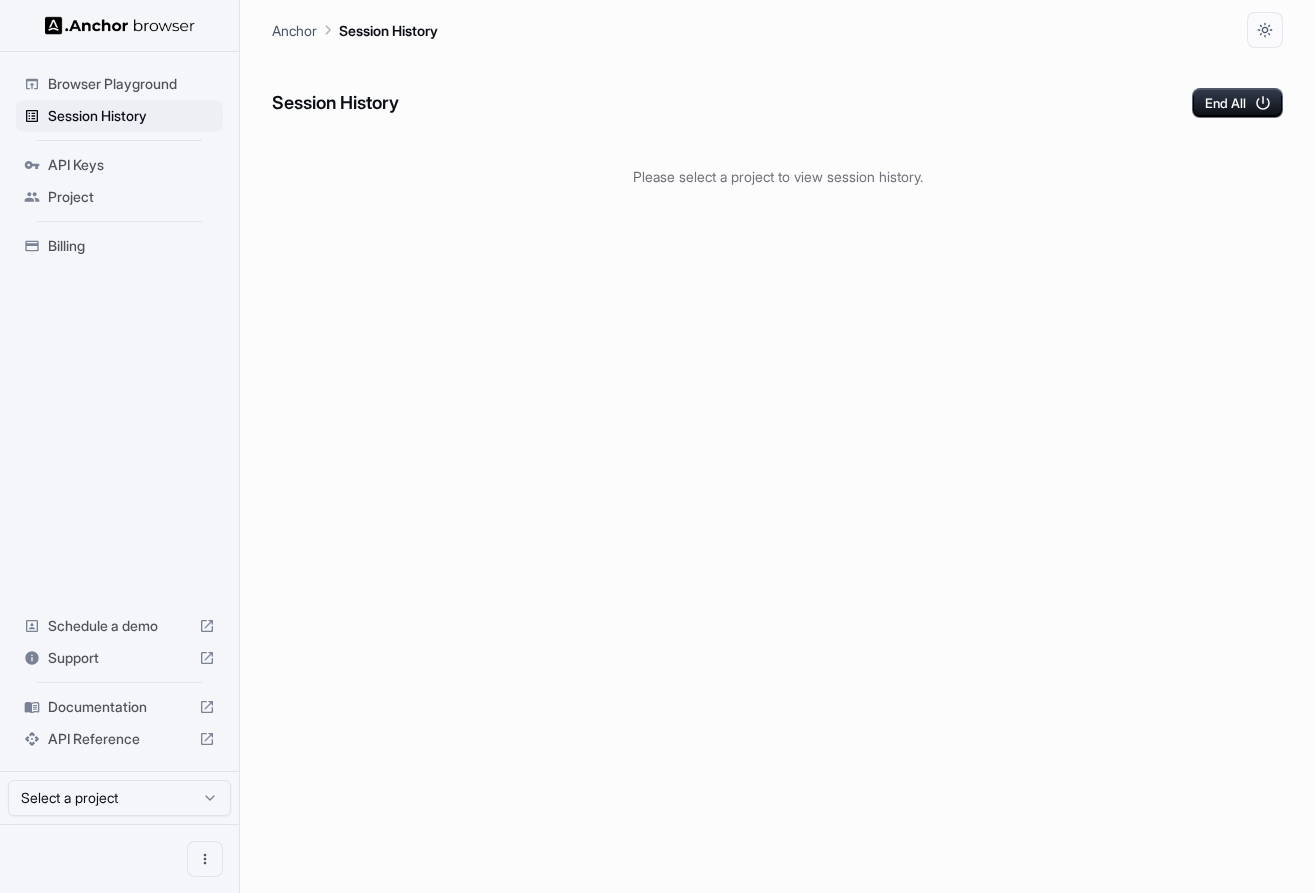 scroll, scrollTop: 0, scrollLeft: 0, axis: both 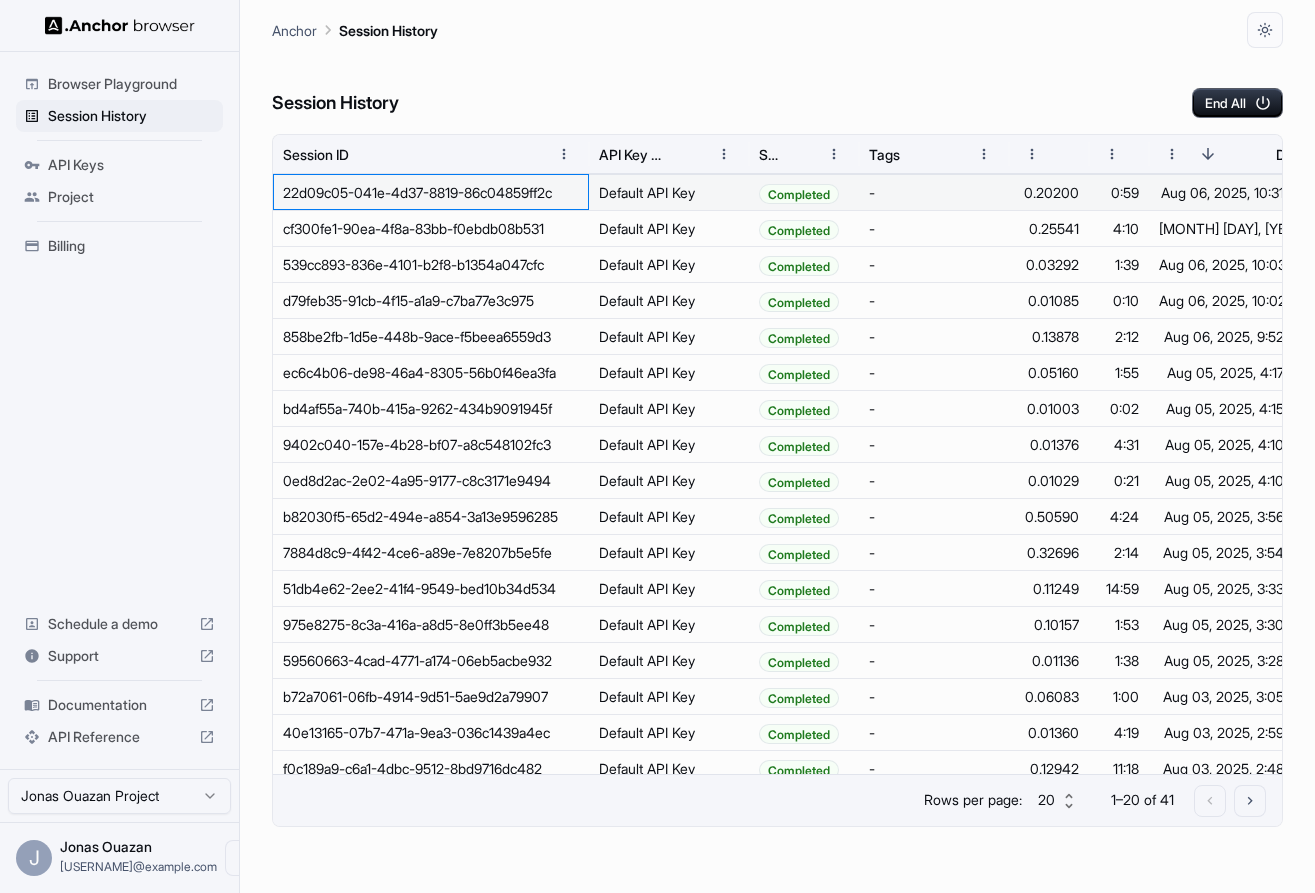 click on "22d09c05-041e-4d37-8819-86c04859ff2c" at bounding box center [431, 192] 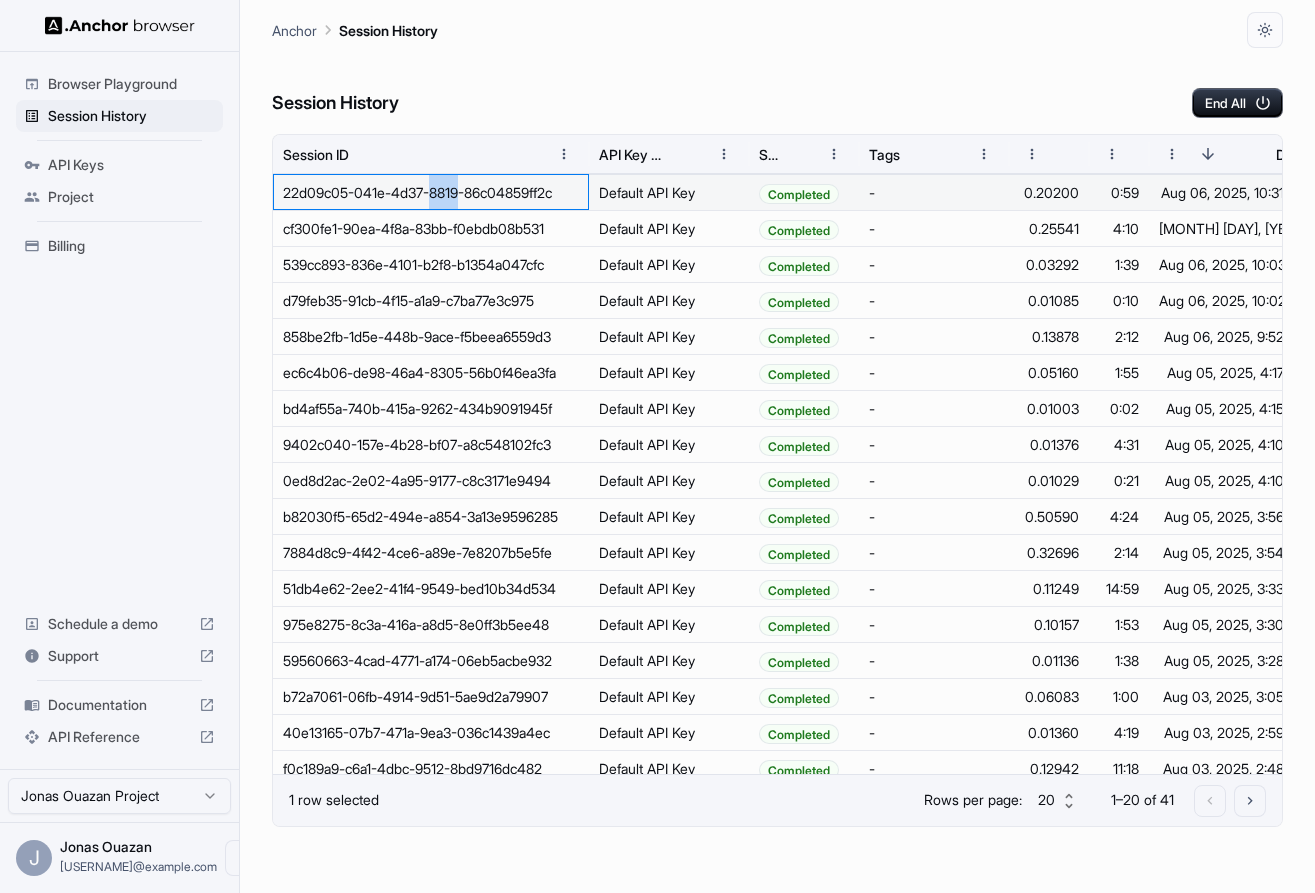 click on "22d09c05-041e-4d37-8819-86c04859ff2c" at bounding box center (431, 192) 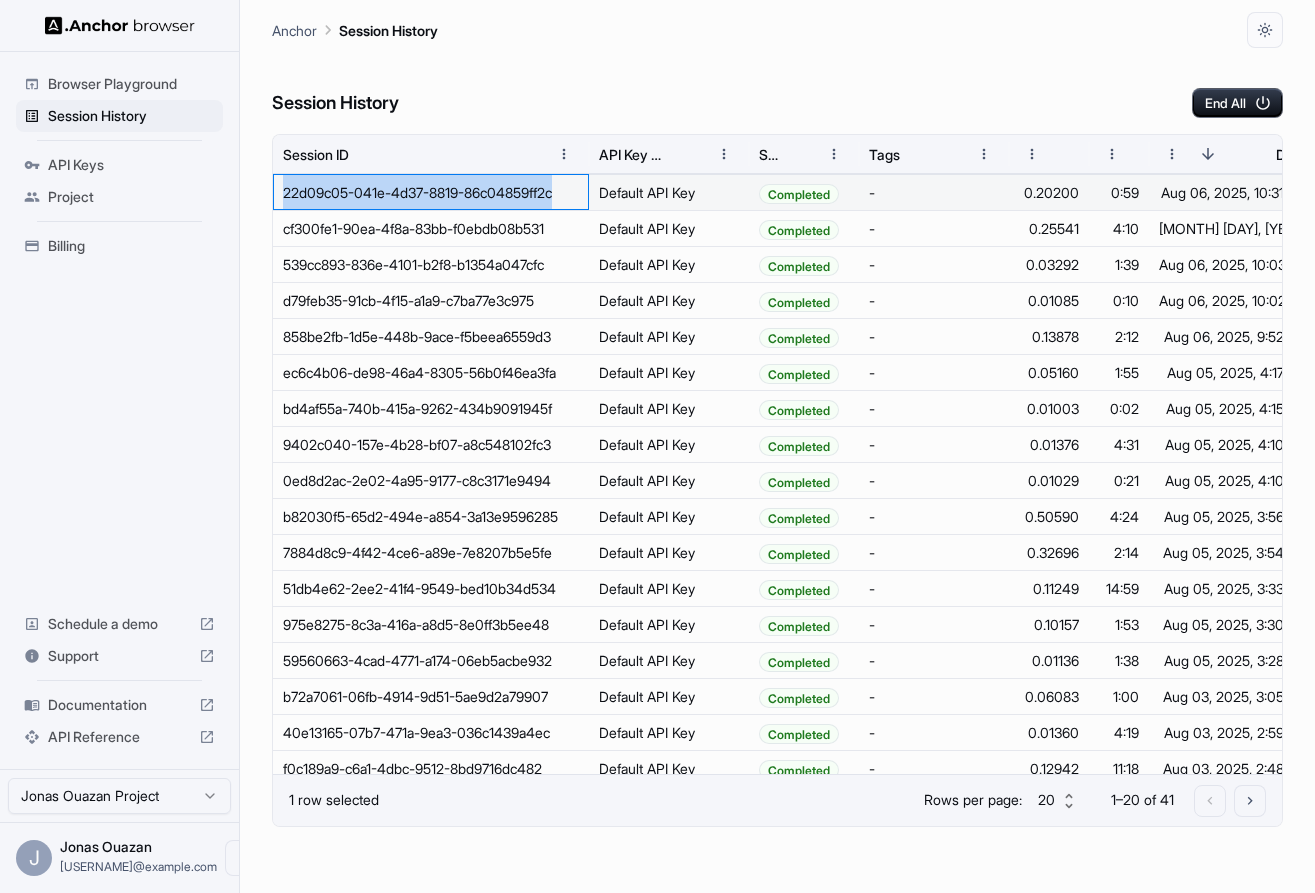 click on "22d09c05-041e-4d37-8819-86c04859ff2c" at bounding box center [431, 192] 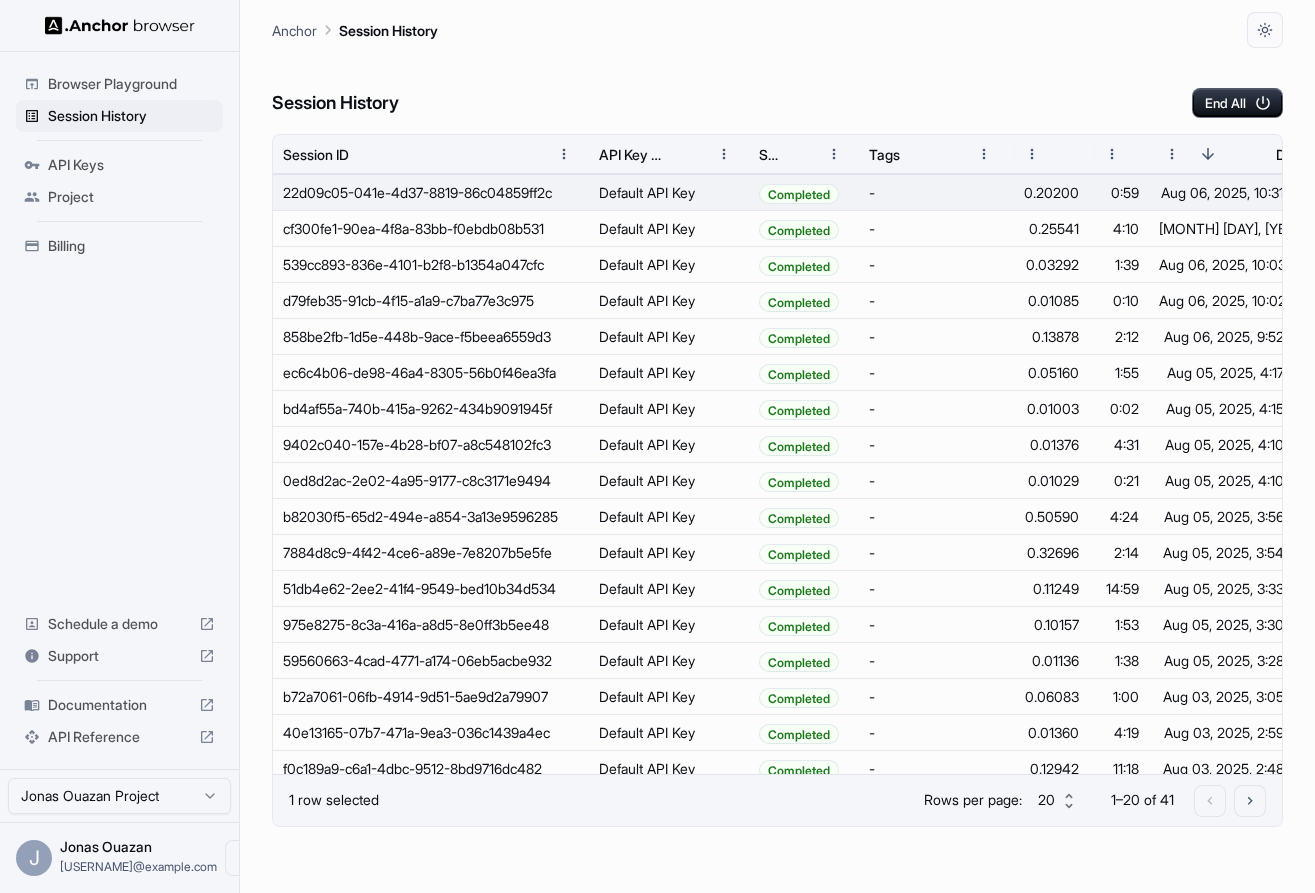 click on "Session History End All" at bounding box center (777, 83) 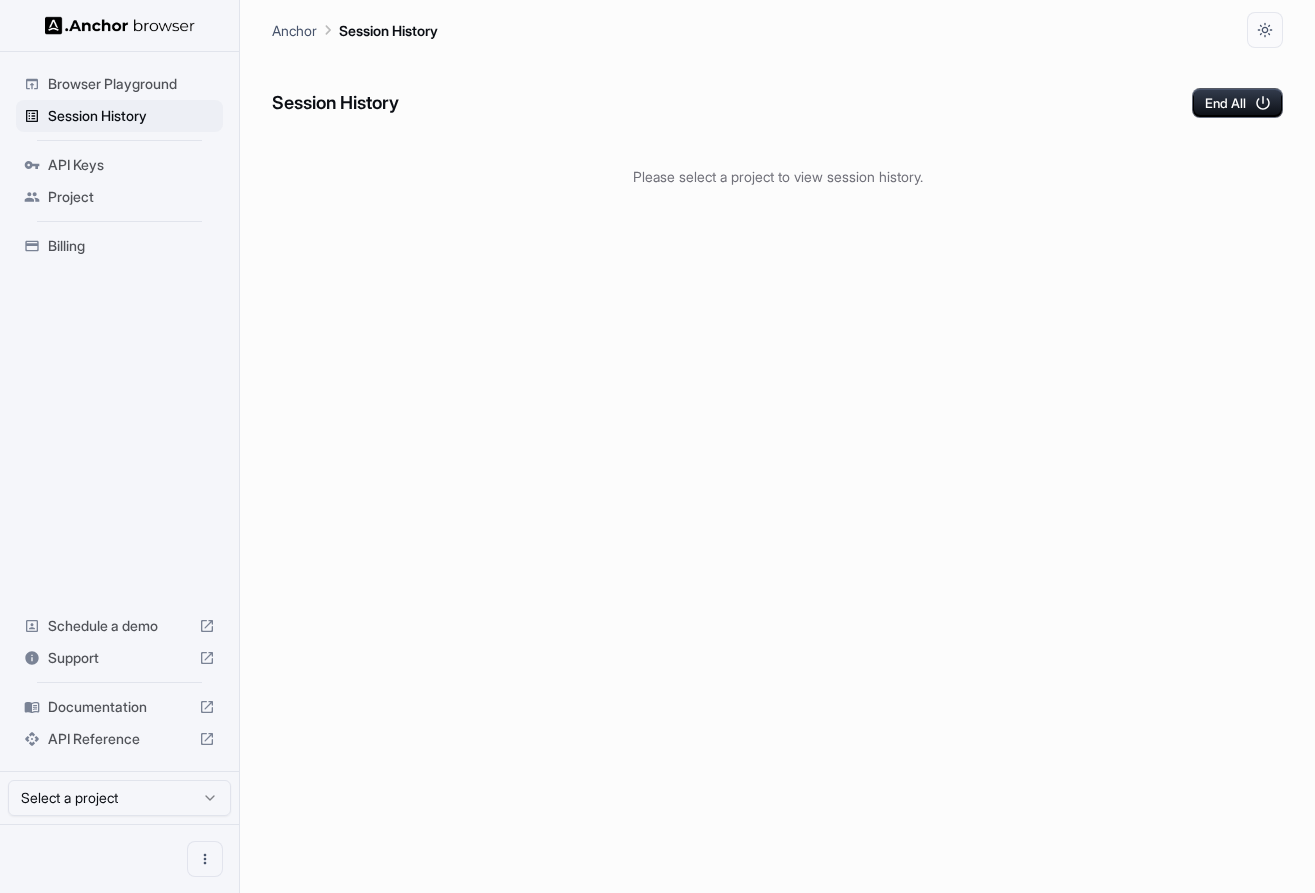 scroll, scrollTop: 0, scrollLeft: 0, axis: both 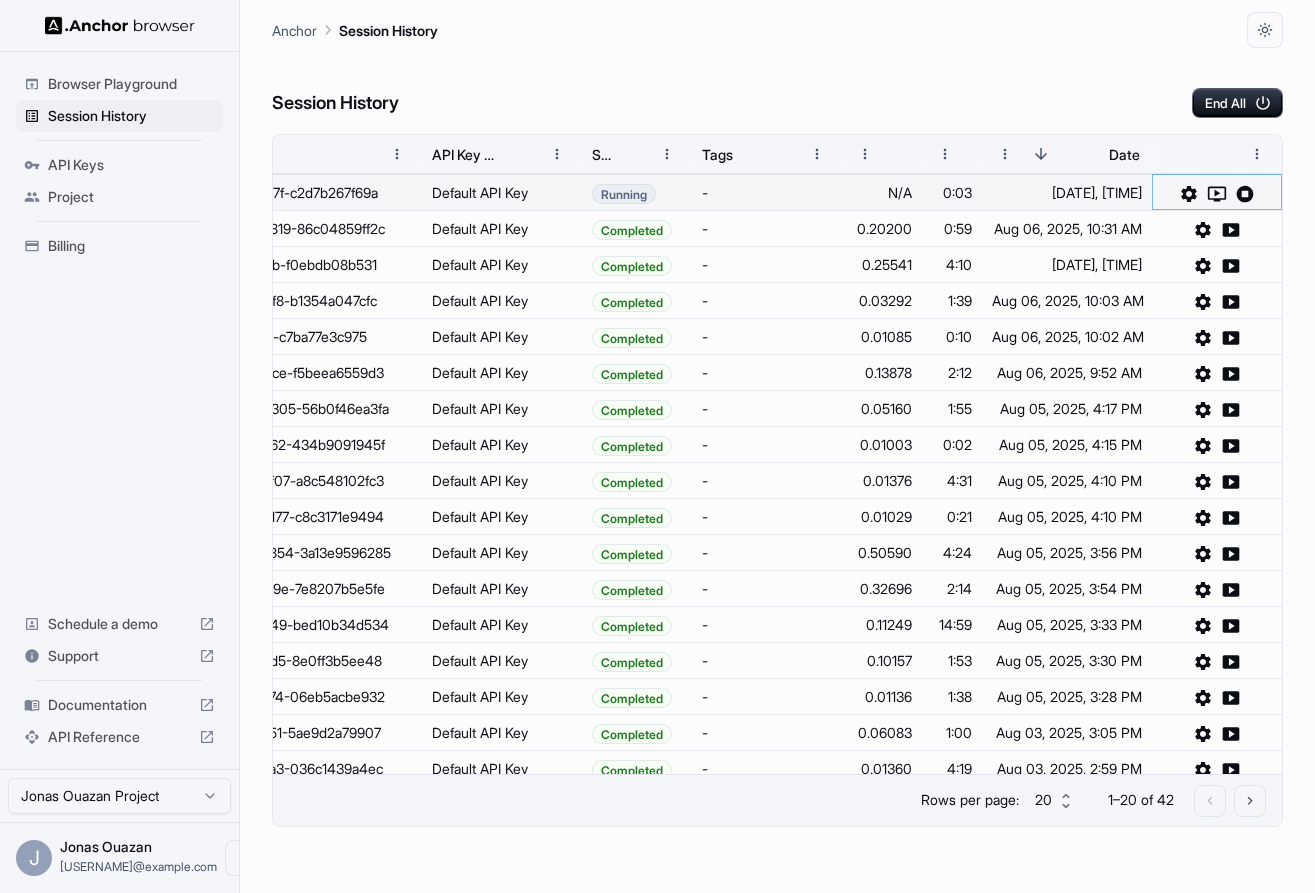 click 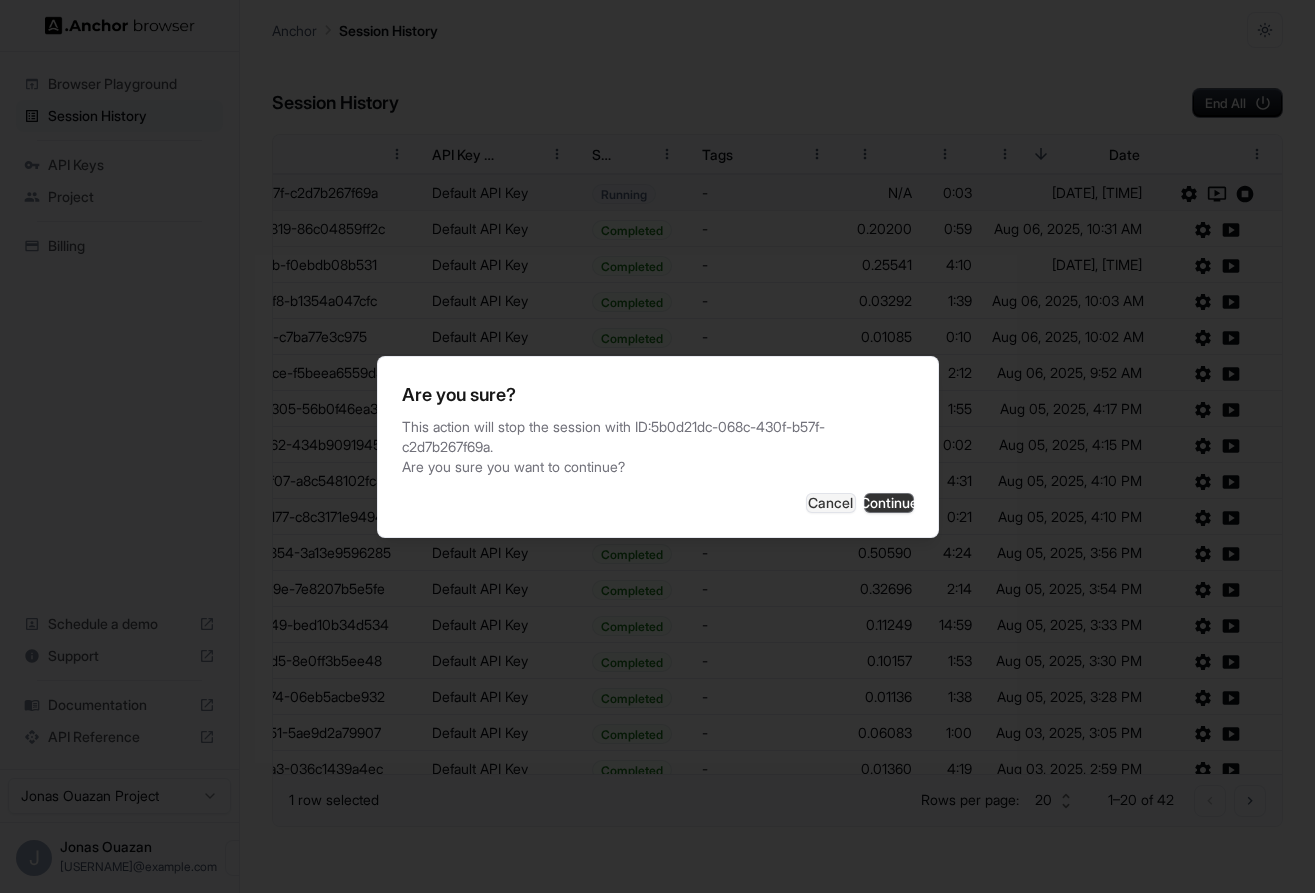 click on "Continue" at bounding box center (889, 503) 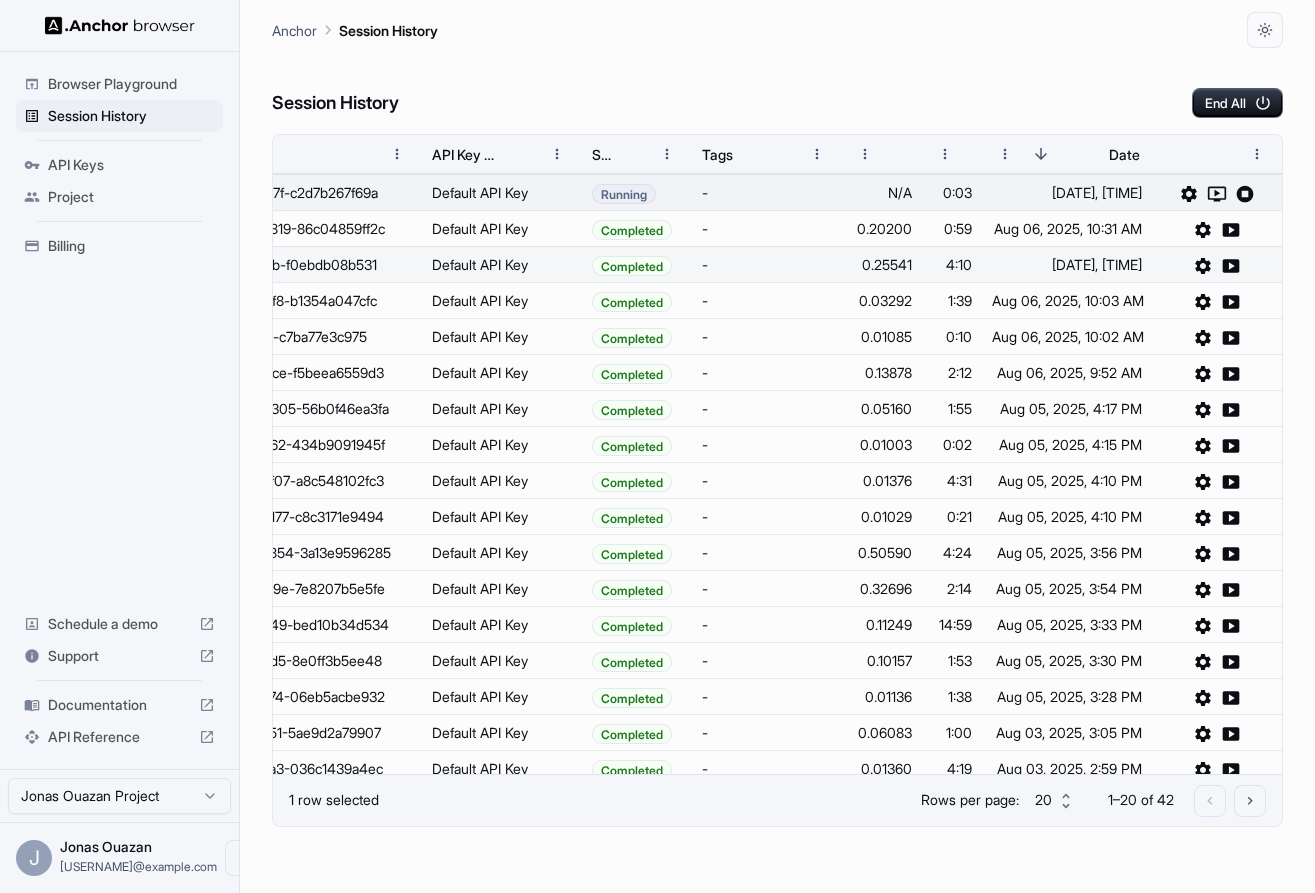scroll, scrollTop: 0, scrollLeft: 59, axis: horizontal 